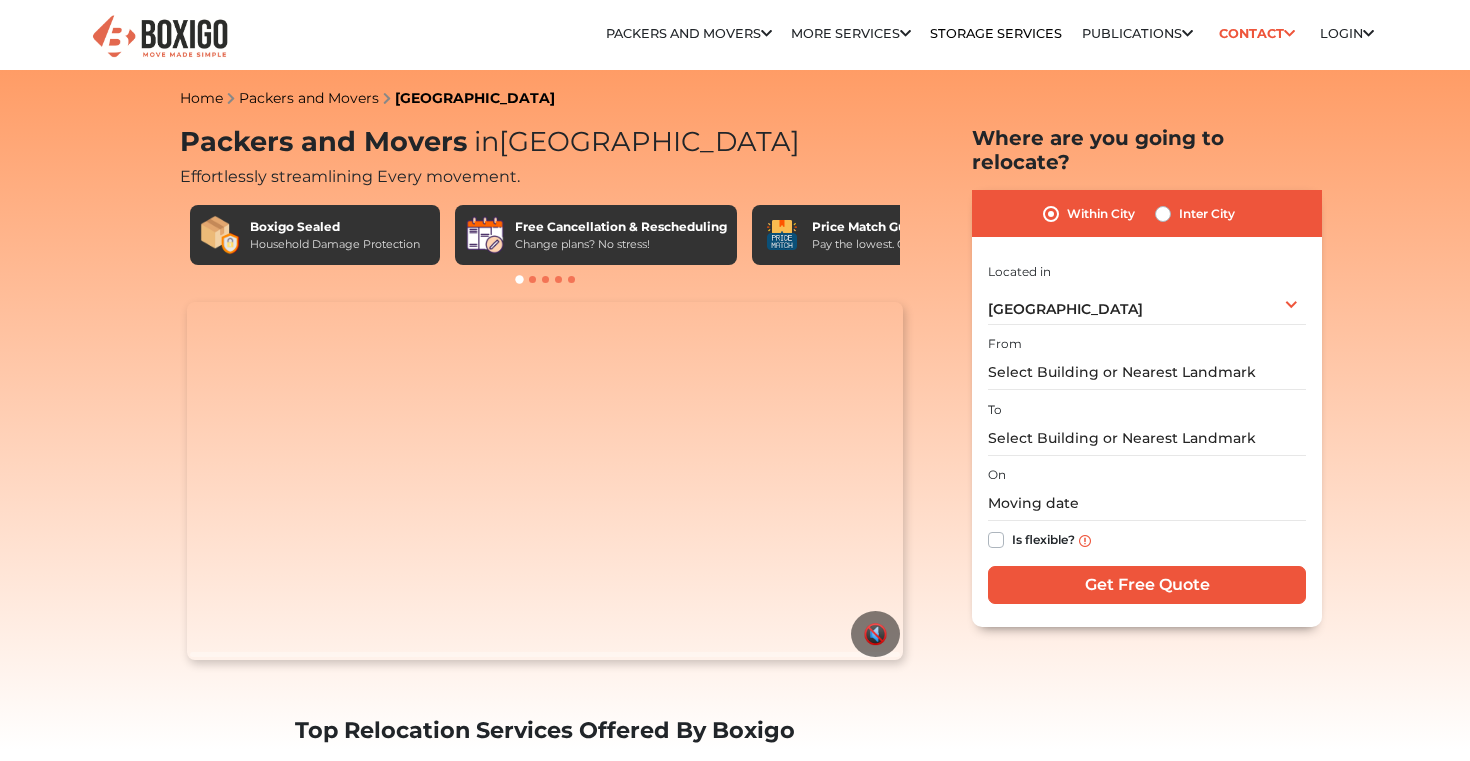 scroll, scrollTop: 0, scrollLeft: 0, axis: both 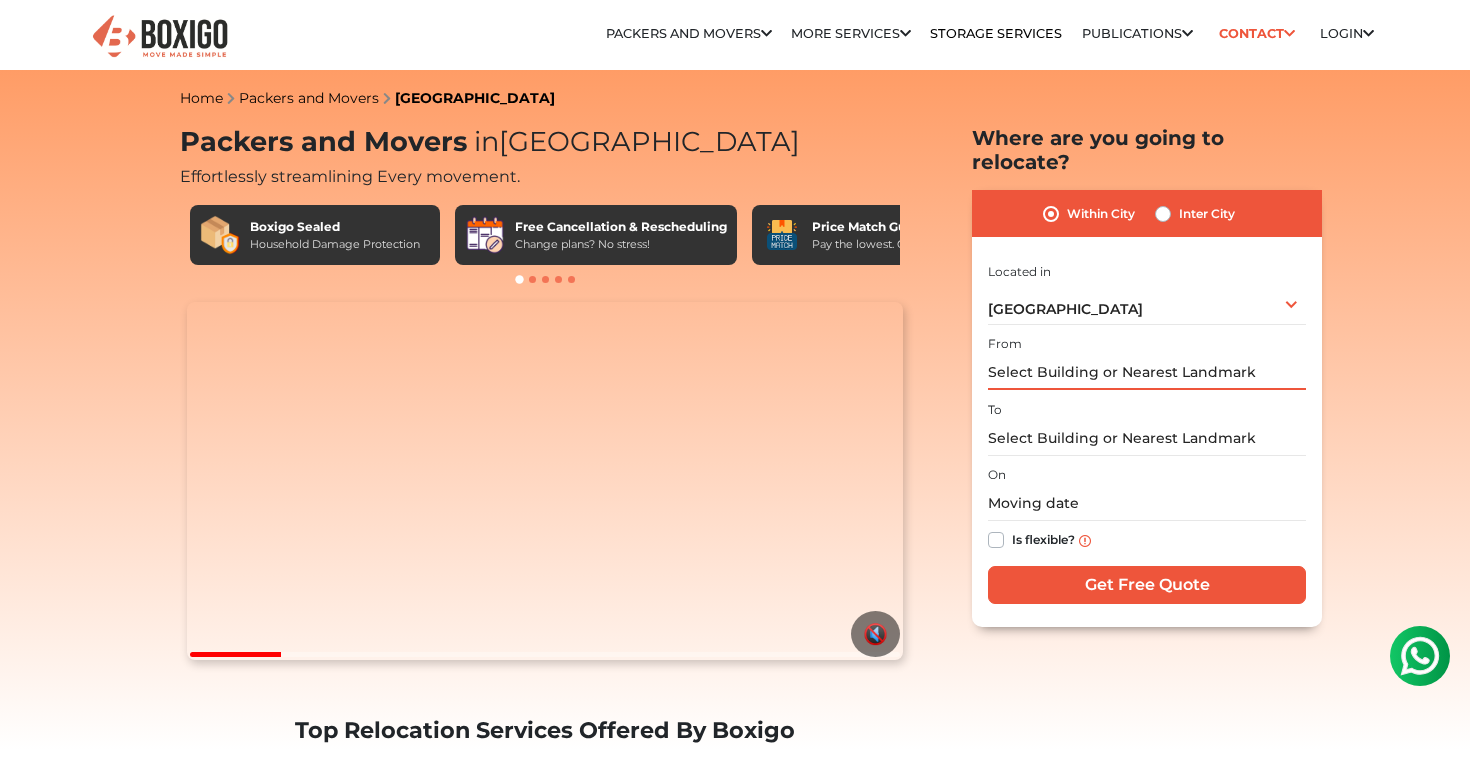 click at bounding box center (1147, 372) 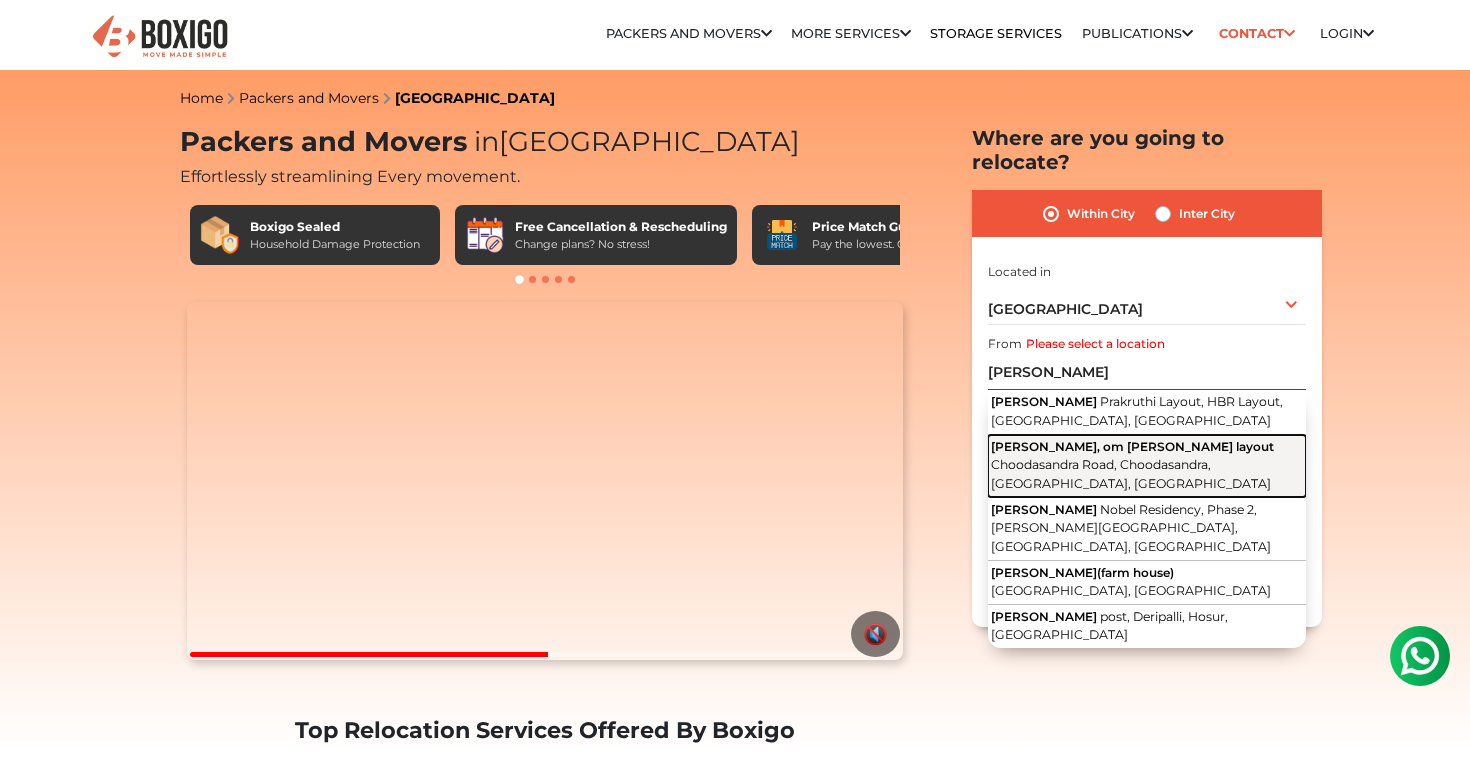 click on "Choodasandra Road, Choodasandra, [GEOGRAPHIC_DATA], [GEOGRAPHIC_DATA]" at bounding box center (1131, 474) 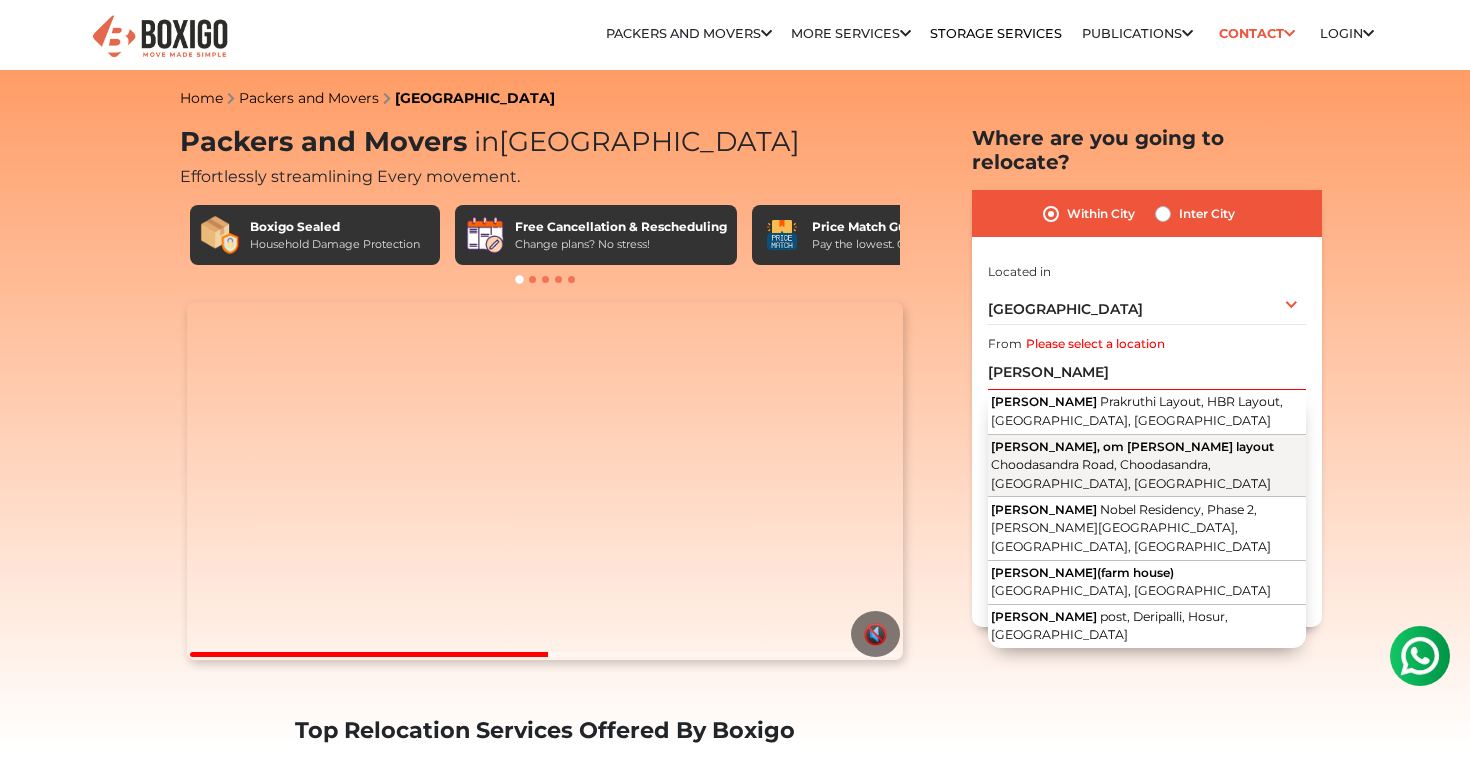 type on "[PERSON_NAME], om [PERSON_NAME] layout, [GEOGRAPHIC_DATA], [GEOGRAPHIC_DATA], [GEOGRAPHIC_DATA], [GEOGRAPHIC_DATA]" 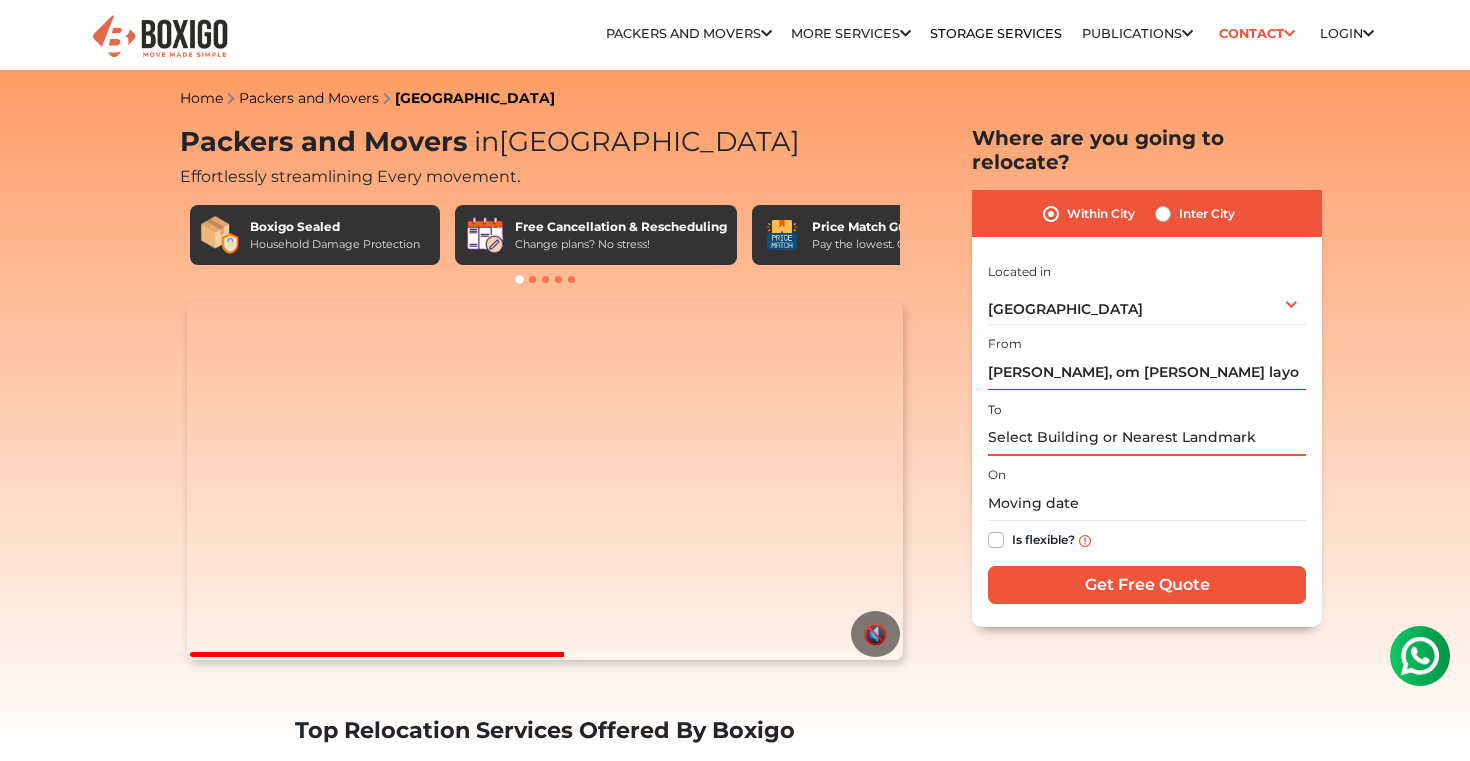 click at bounding box center [1147, 438] 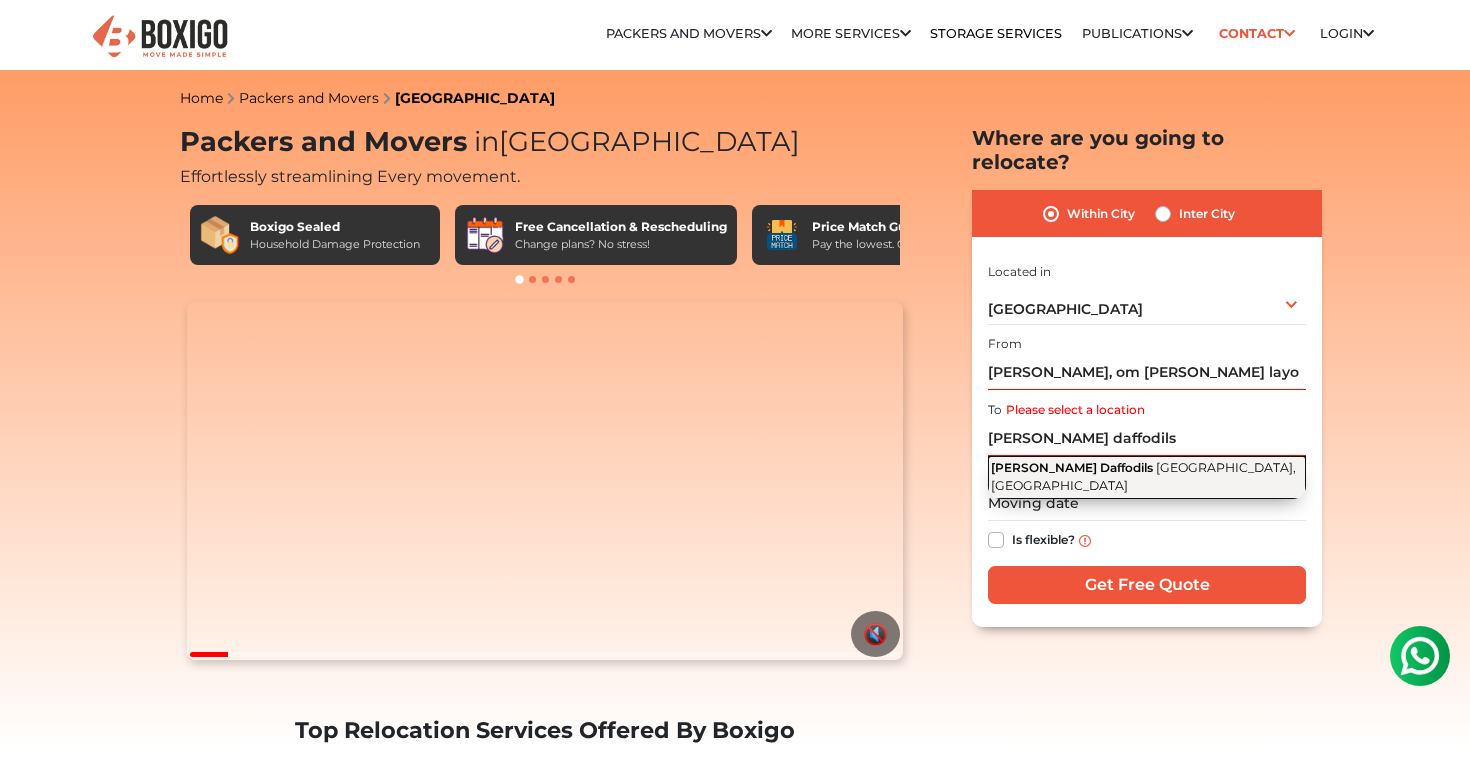 click on "[GEOGRAPHIC_DATA], [GEOGRAPHIC_DATA]" at bounding box center [1143, 477] 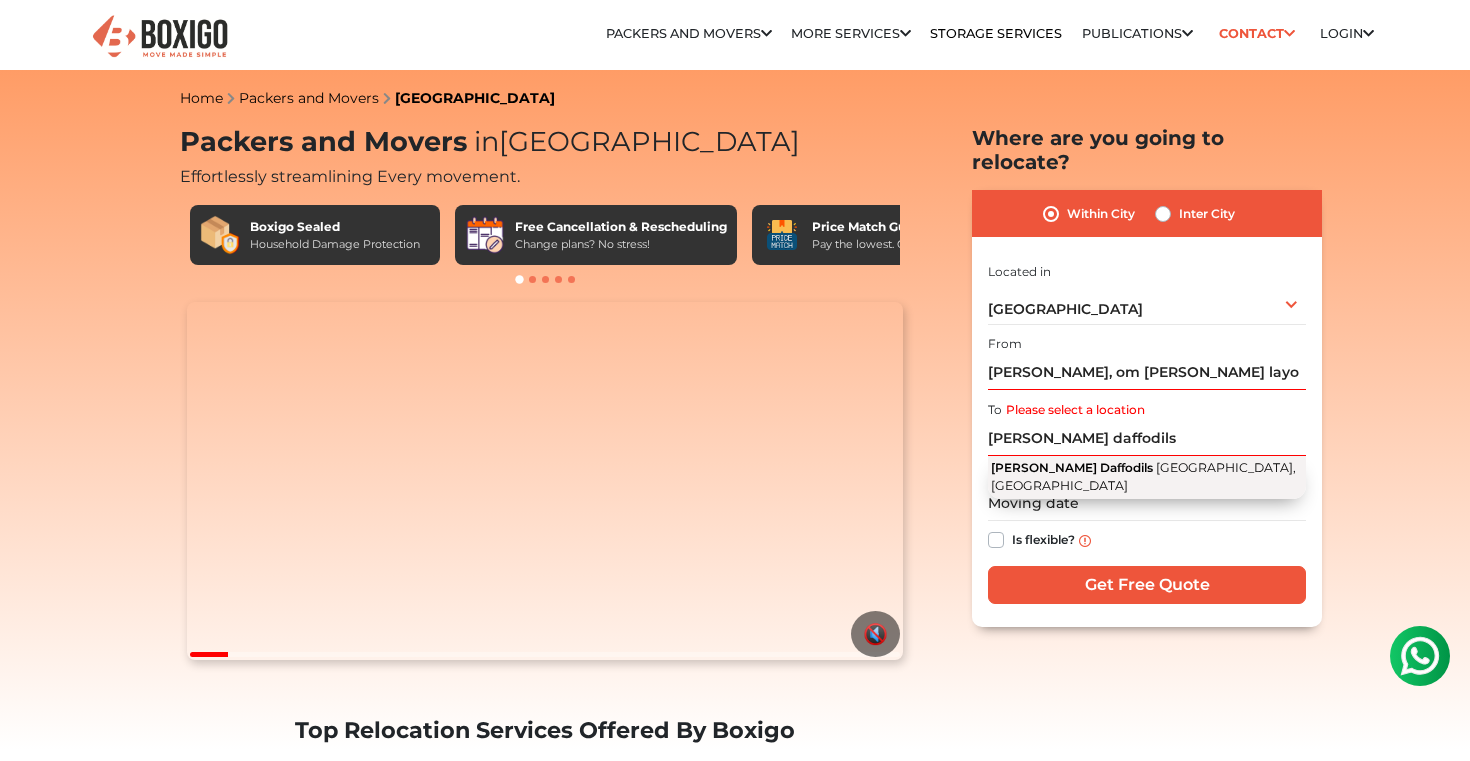 type on "[PERSON_NAME] Daffodils, [GEOGRAPHIC_DATA], [GEOGRAPHIC_DATA]" 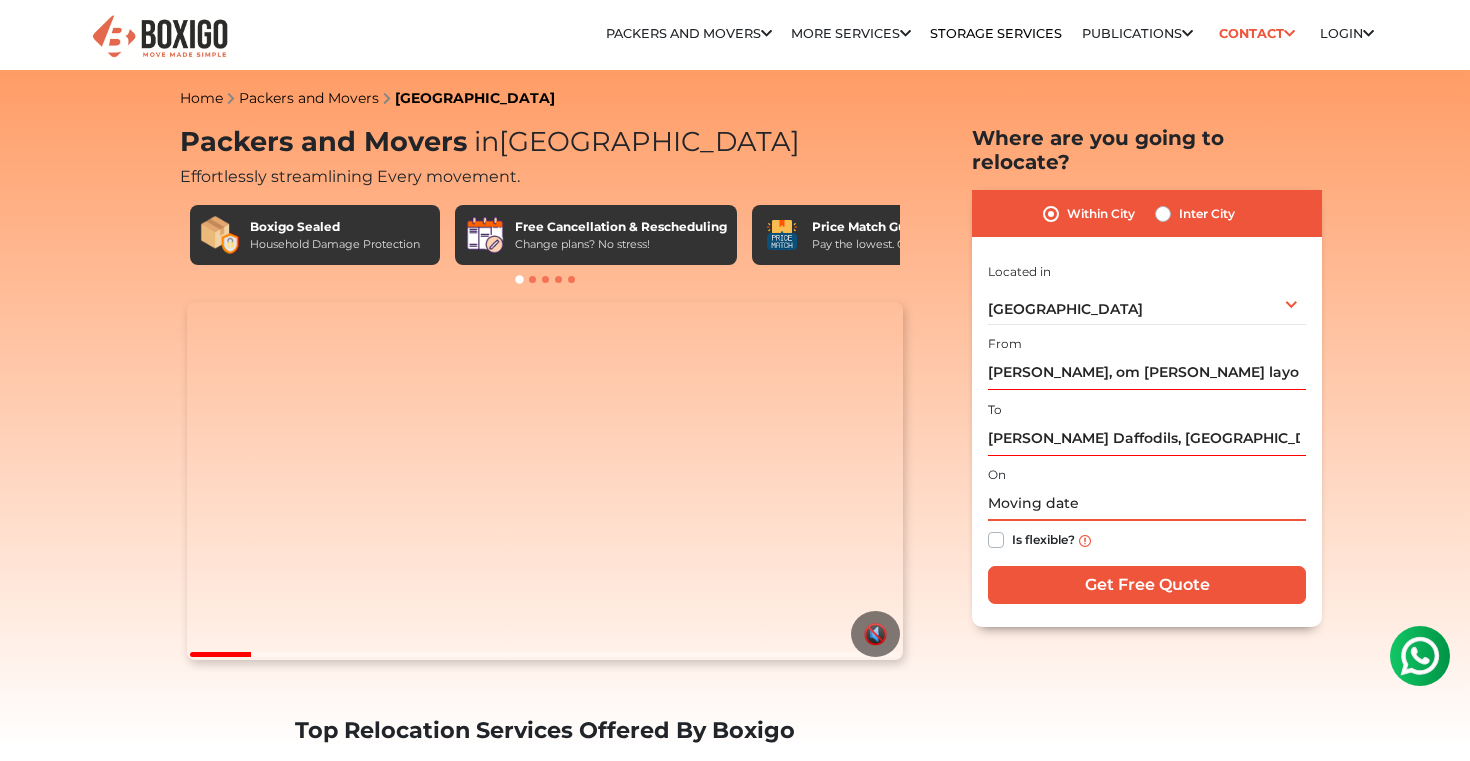 click at bounding box center (1147, 503) 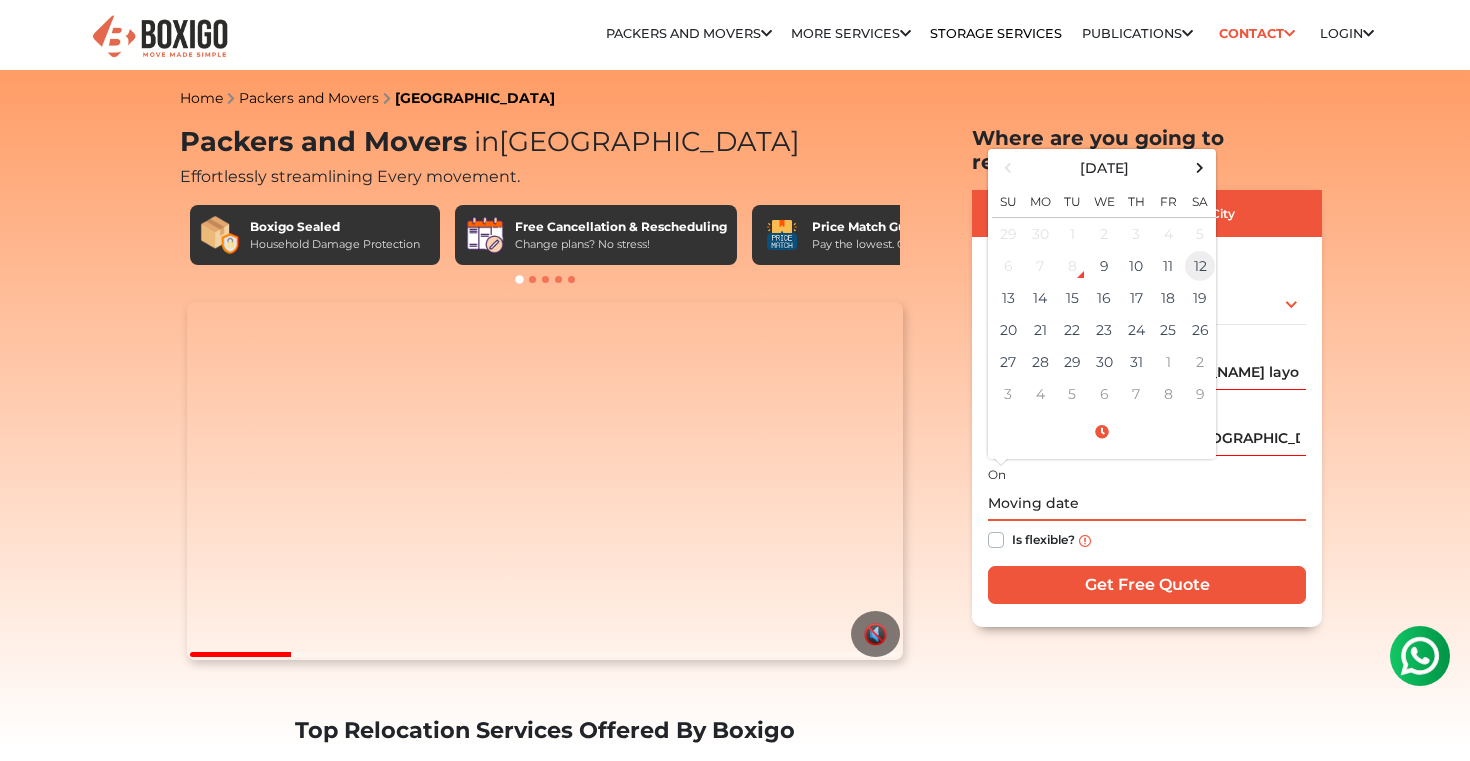 click on "12" at bounding box center (1200, 266) 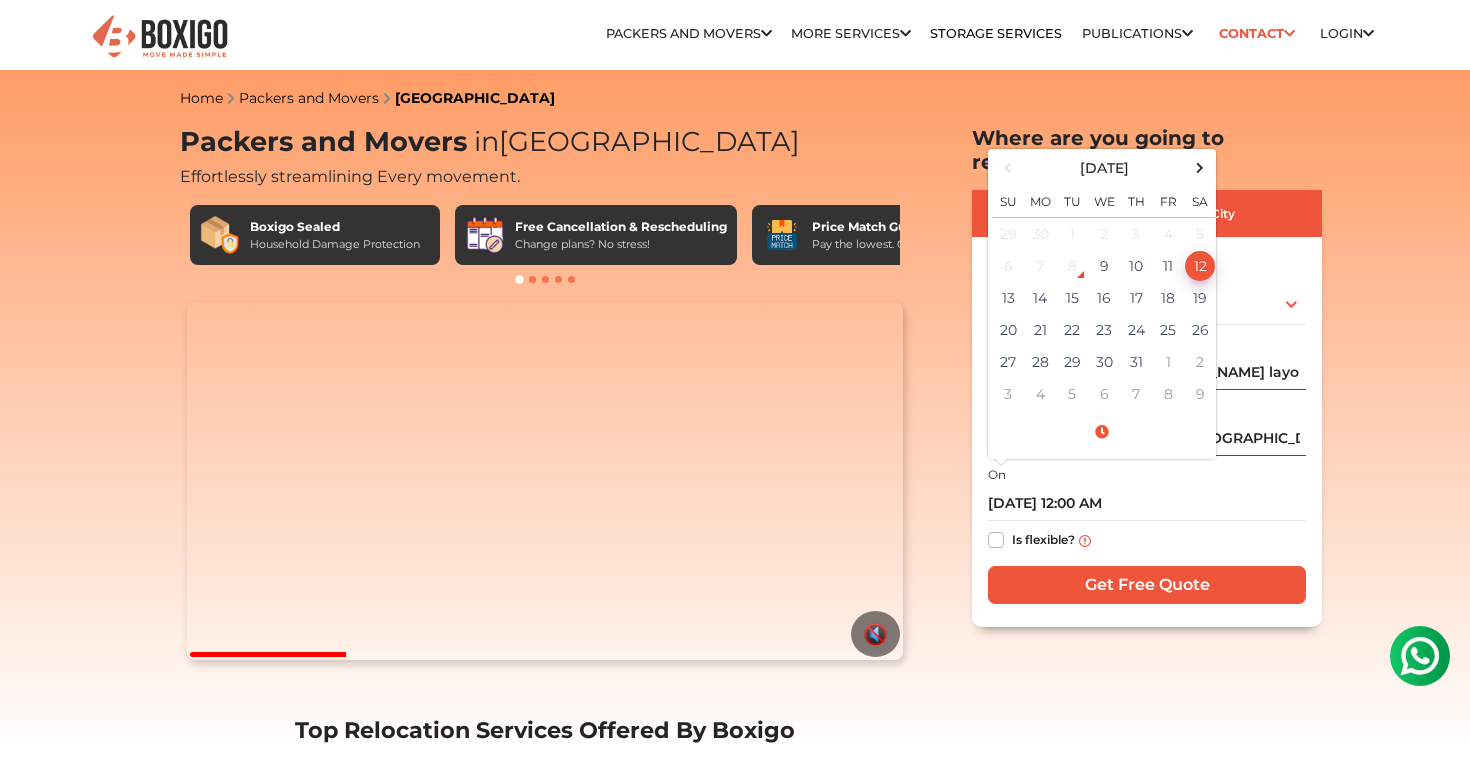 click on "Home
Packers and Movers
Bangalore
Packers and Movers      in  Bangalore
Effortlessly streamlining Every movement.
Boxigo Sealed
Household Damage Protection
Free Cancellation & Rescheduling
Change plans? No stress!
No Hidden Costs" at bounding box center [735, 4786] 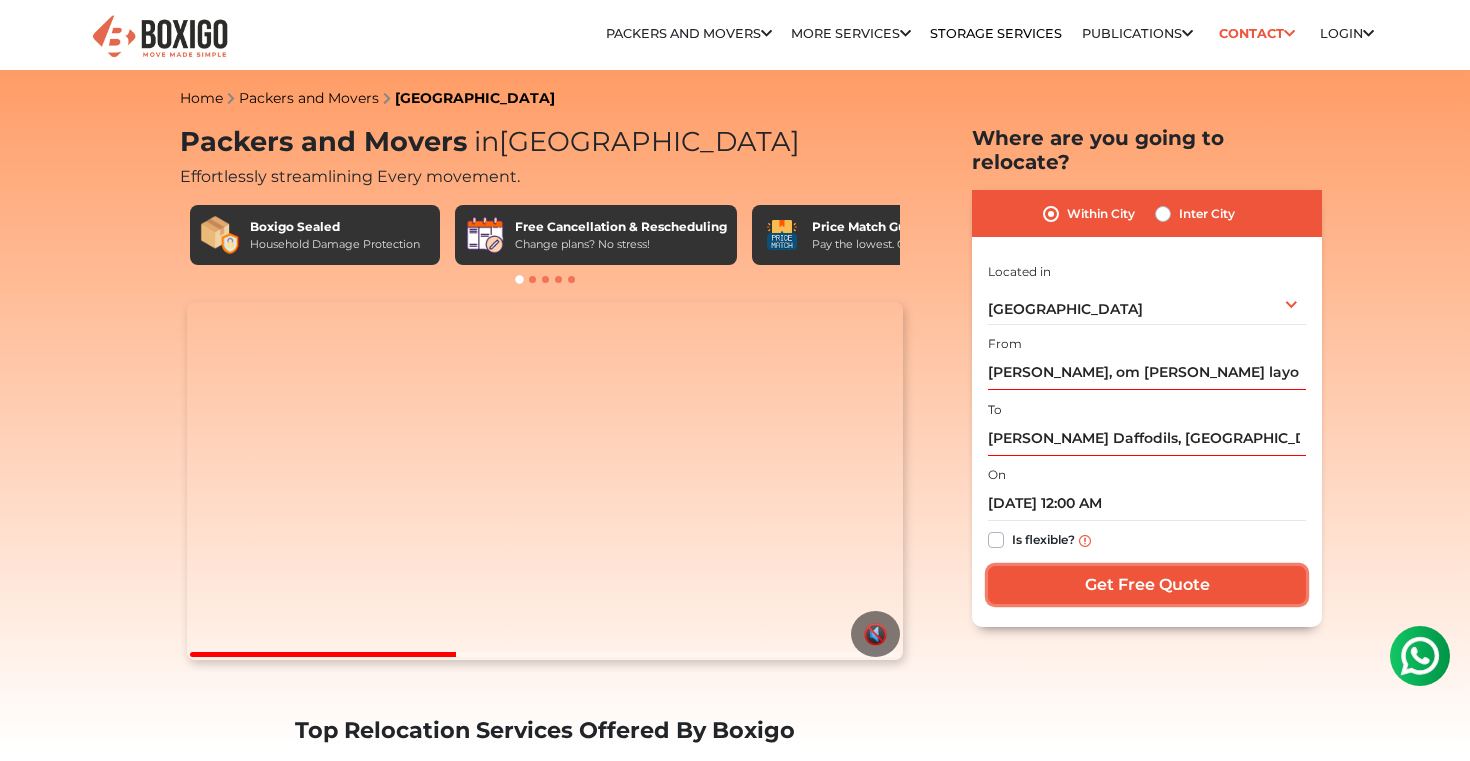 click on "Get Free Quote" at bounding box center [1147, 585] 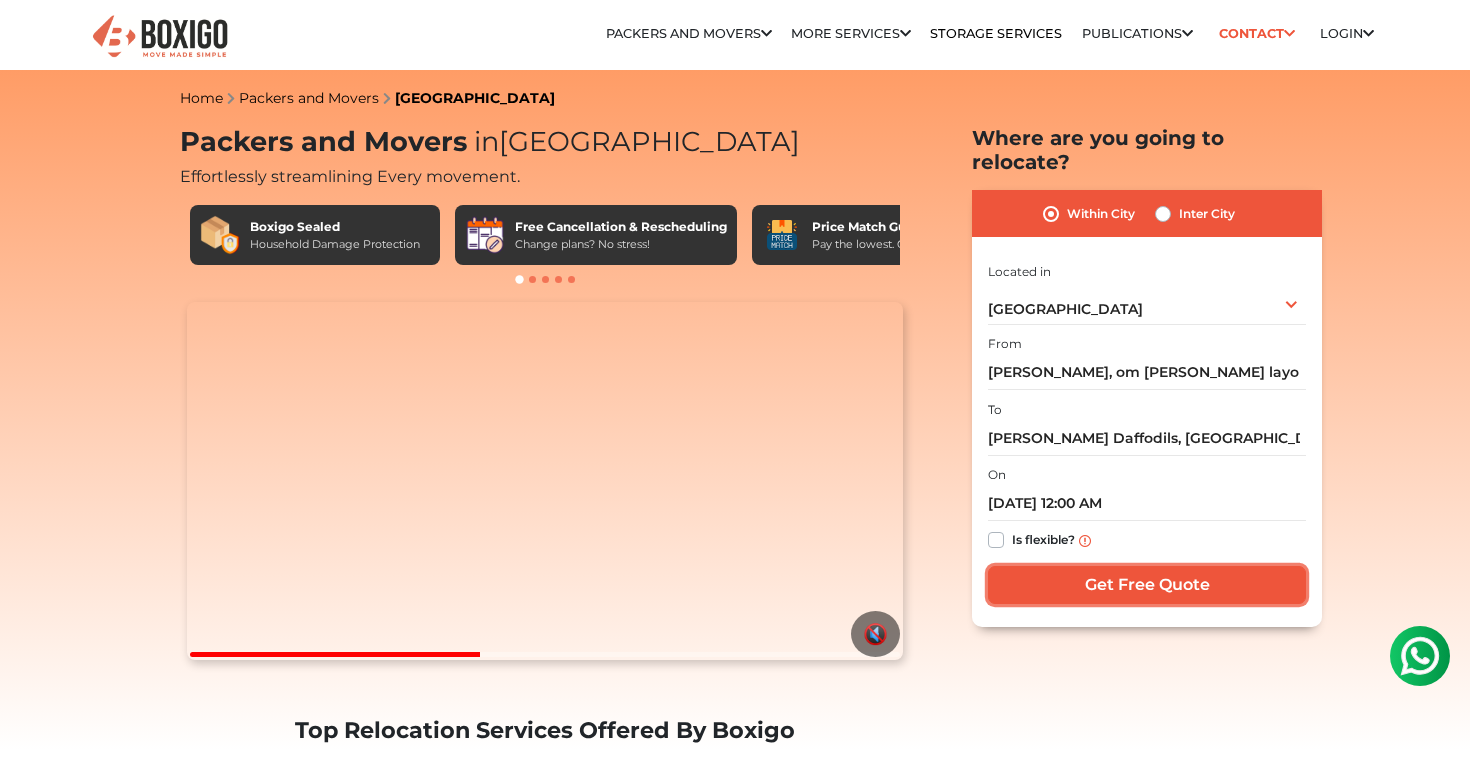 click on "Get Free Quote" at bounding box center (1147, 585) 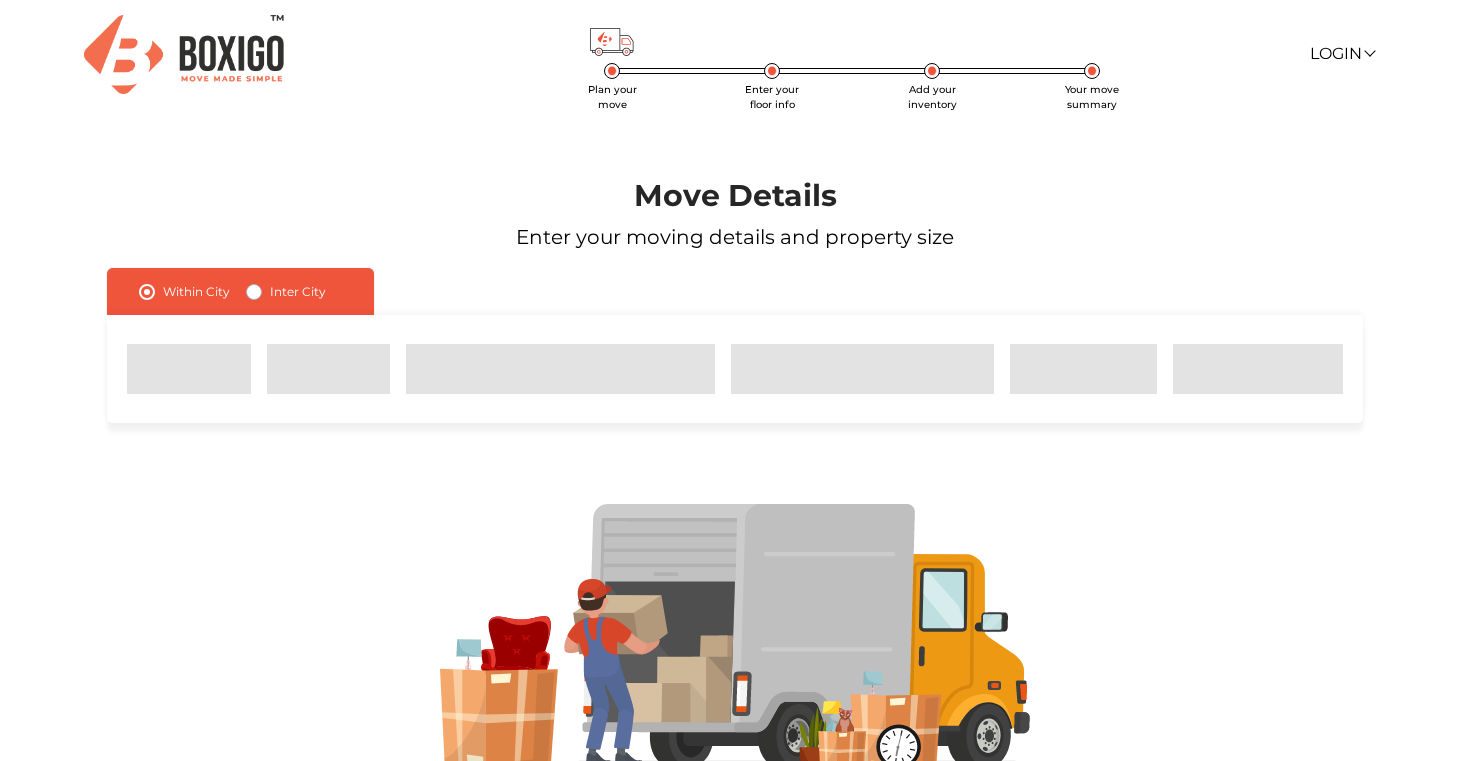 scroll, scrollTop: 0, scrollLeft: 0, axis: both 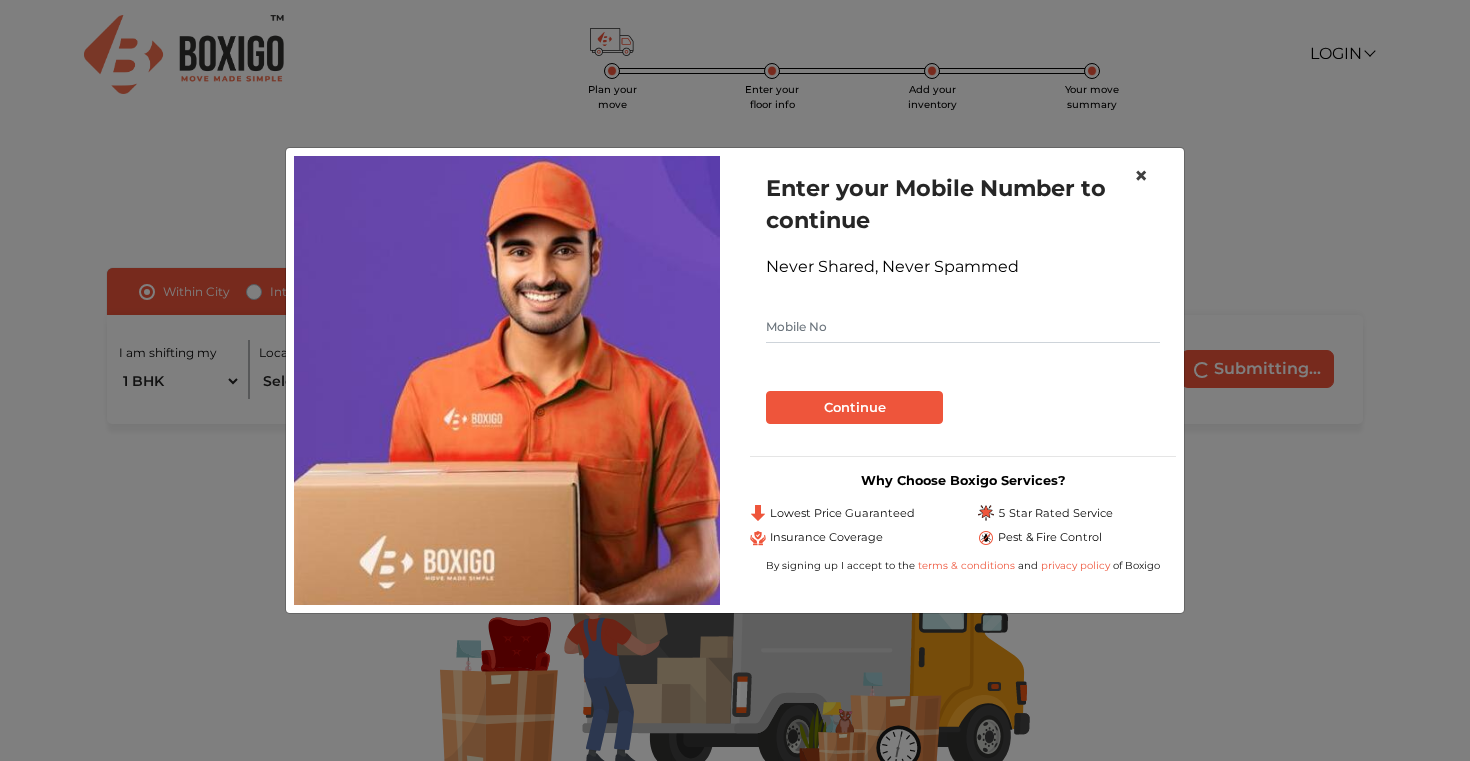 click on "×" at bounding box center [1141, 175] 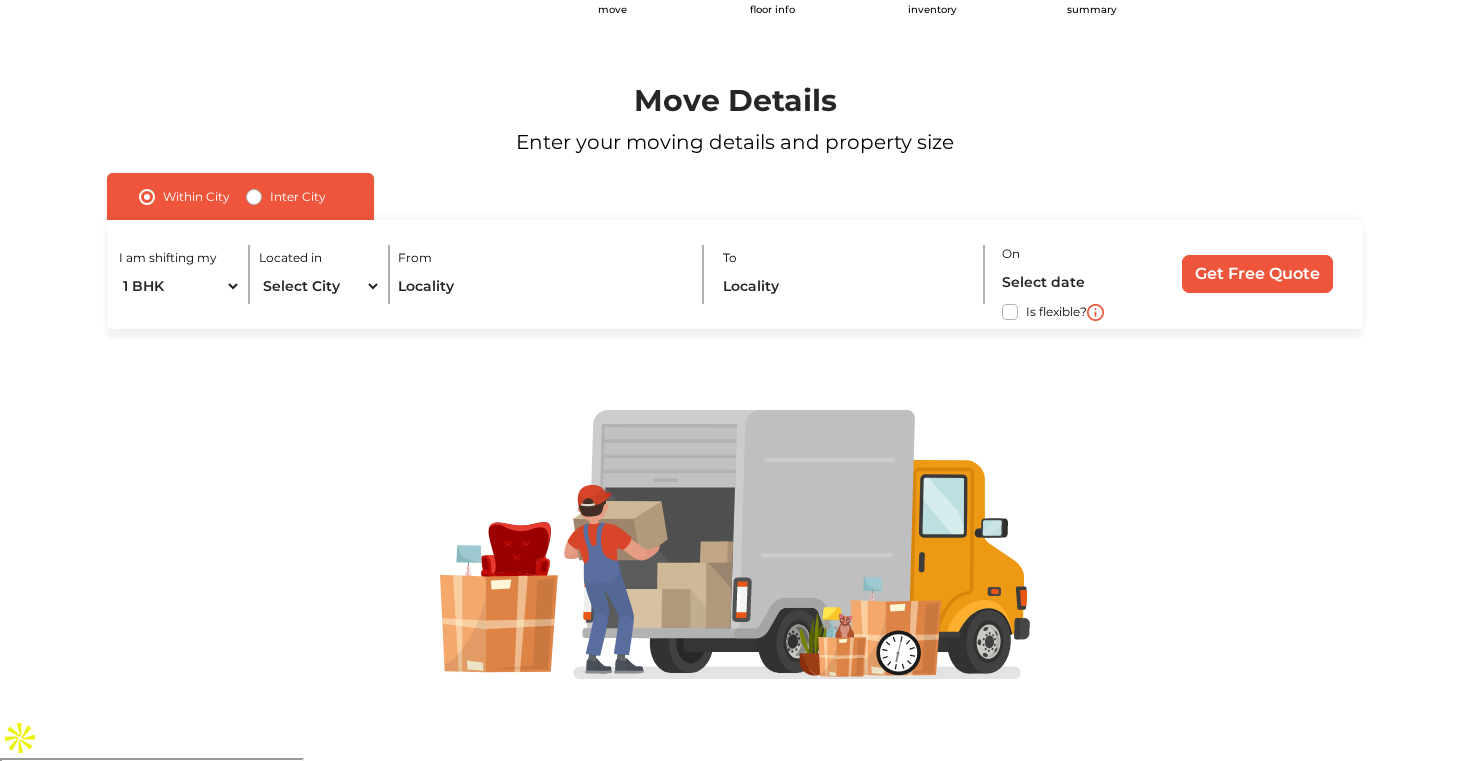 scroll, scrollTop: 0, scrollLeft: 0, axis: both 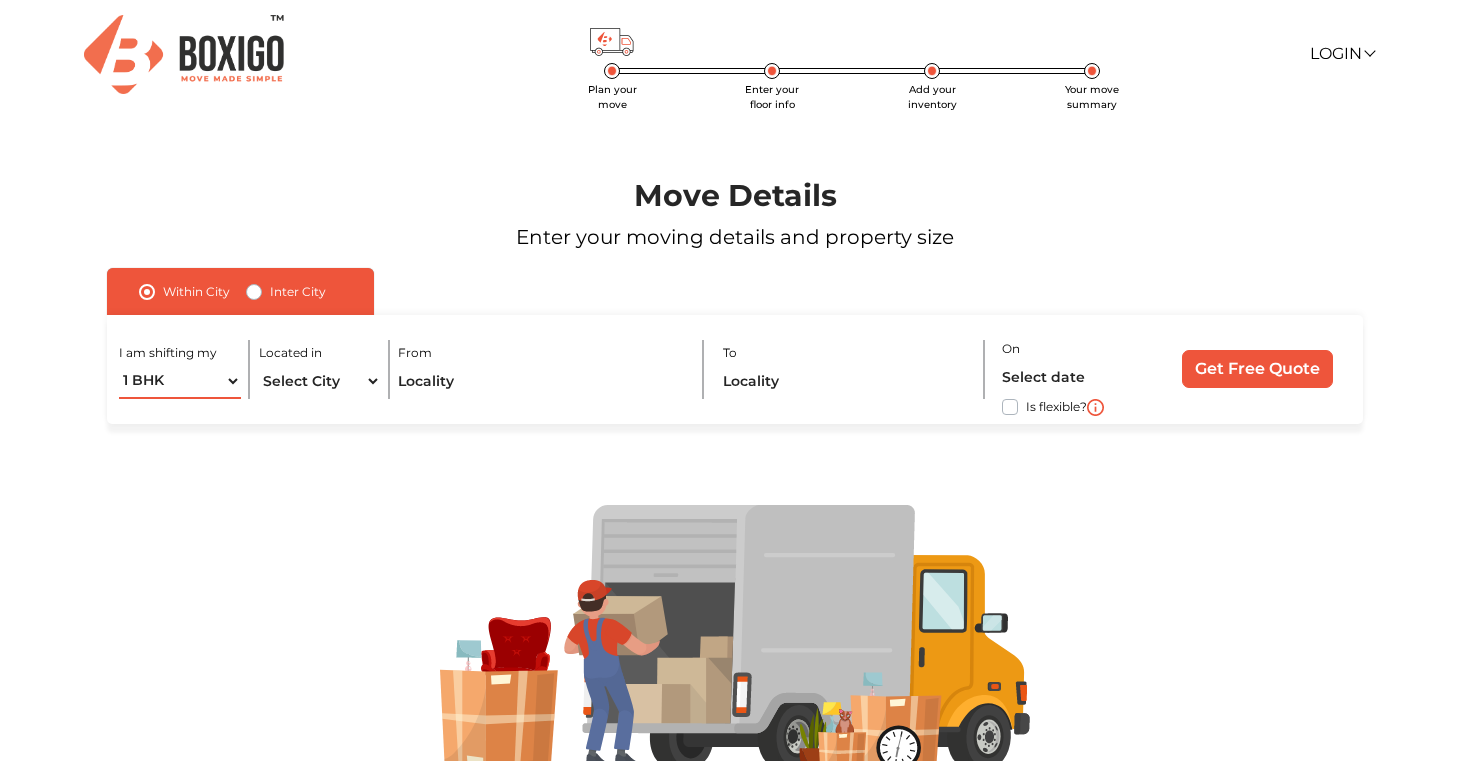 click on "1 BHK 2 BHK 3 BHK 3 + BHK FEW ITEMS" at bounding box center [180, 381] 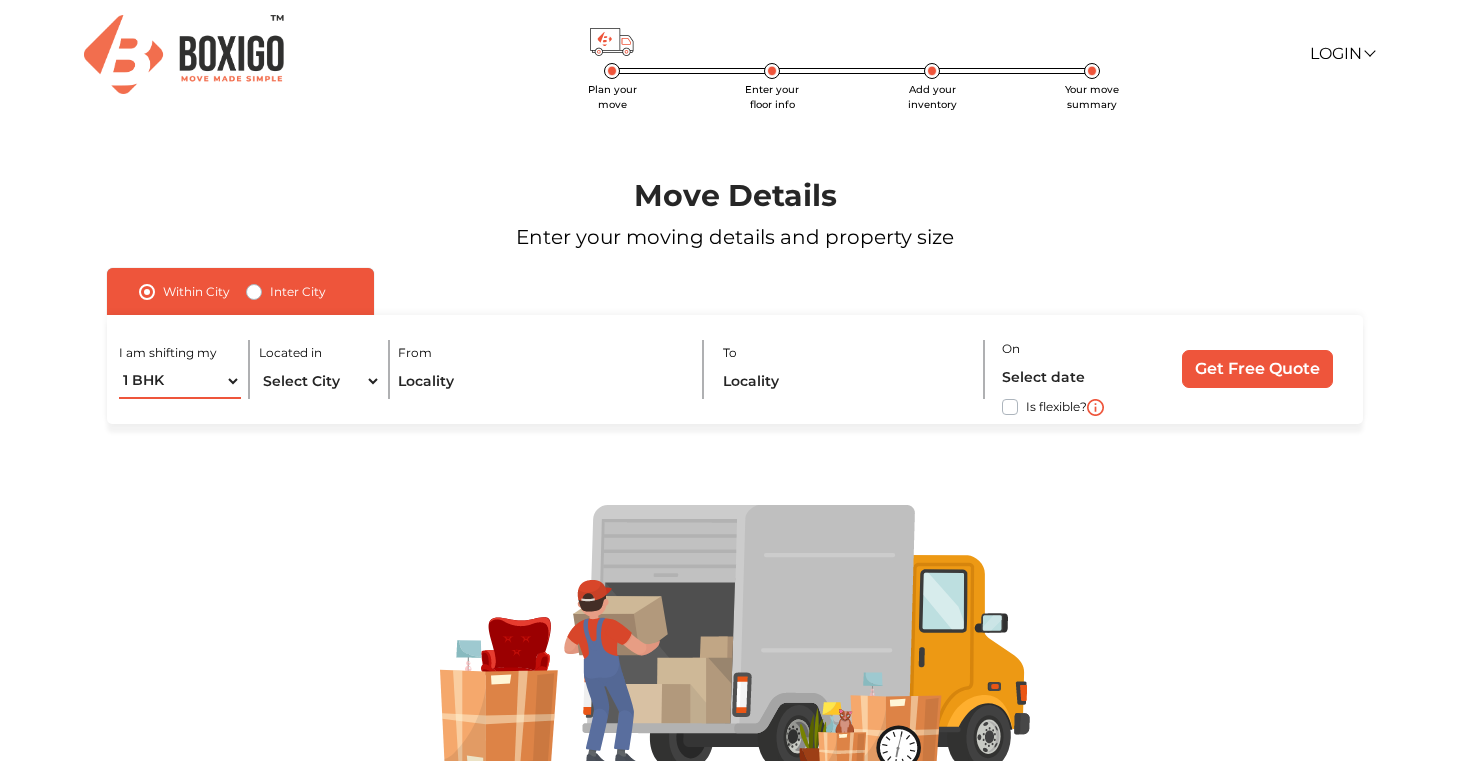 select on "FEW ITEMS" 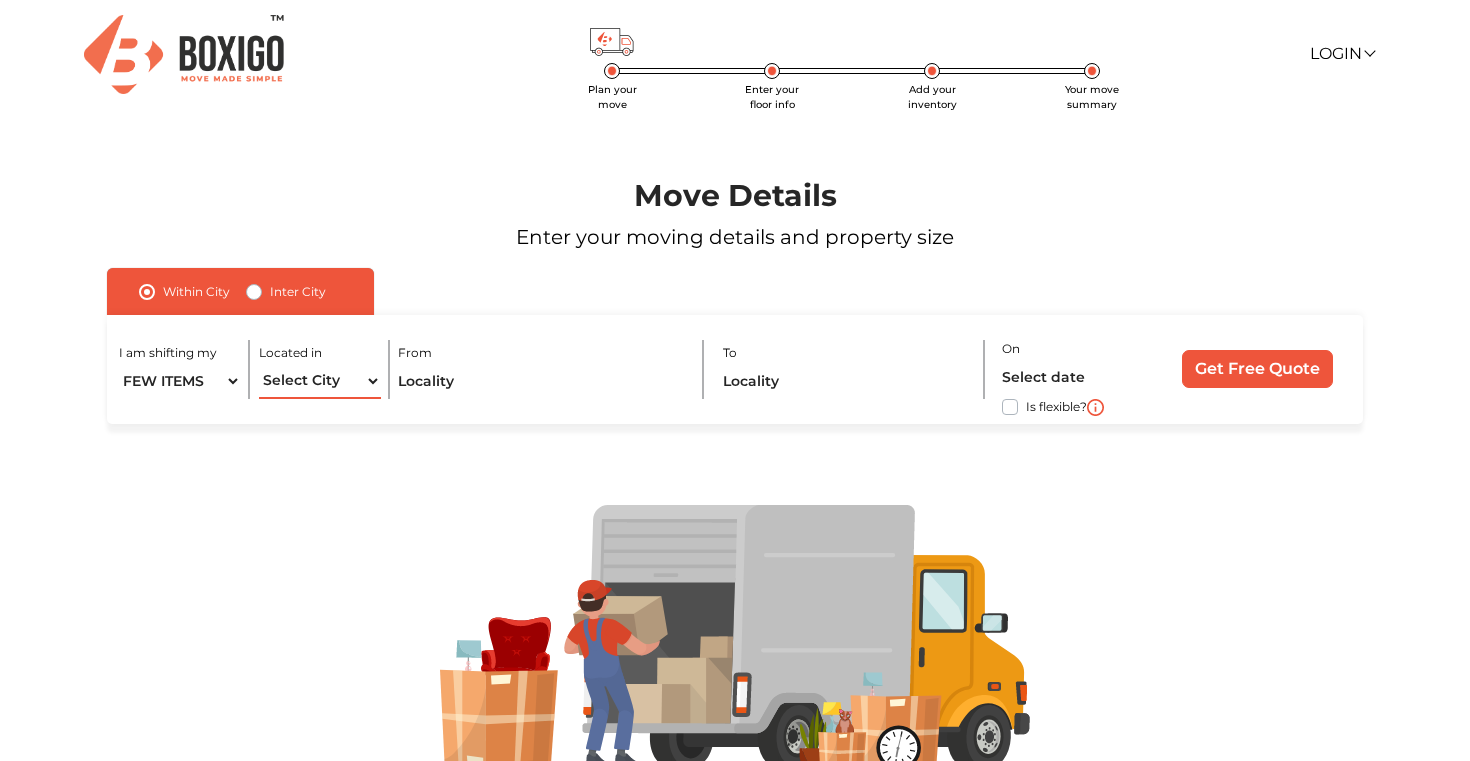 click on "Select City [GEOGRAPHIC_DATA] [GEOGRAPHIC_DATA] [GEOGRAPHIC_DATA] [GEOGRAPHIC_DATA] [GEOGRAPHIC_DATA] [GEOGRAPHIC_DATA] [GEOGRAPHIC_DATA] [GEOGRAPHIC_DATA] [GEOGRAPHIC_DATA] [GEOGRAPHIC_DATA] [GEOGRAPHIC_DATA] [GEOGRAPHIC_DATA] [GEOGRAPHIC_DATA] [GEOGRAPHIC_DATA] [GEOGRAPHIC_DATA] & [GEOGRAPHIC_DATA] [GEOGRAPHIC_DATA] [GEOGRAPHIC_DATA] [GEOGRAPHIC_DATA] [GEOGRAPHIC_DATA] [GEOGRAPHIC_DATA] [GEOGRAPHIC_DATA] [GEOGRAPHIC_DATA] [GEOGRAPHIC_DATA] [GEOGRAPHIC_DATA] [GEOGRAPHIC_DATA] [GEOGRAPHIC_DATA] [GEOGRAPHIC_DATA] [GEOGRAPHIC_DATA] [GEOGRAPHIC_DATA] [GEOGRAPHIC_DATA] [GEOGRAPHIC_DATA] [GEOGRAPHIC_DATA] [GEOGRAPHIC_DATA] [GEOGRAPHIC_DATA] [GEOGRAPHIC_DATA] [GEOGRAPHIC_DATA]" at bounding box center [320, 381] 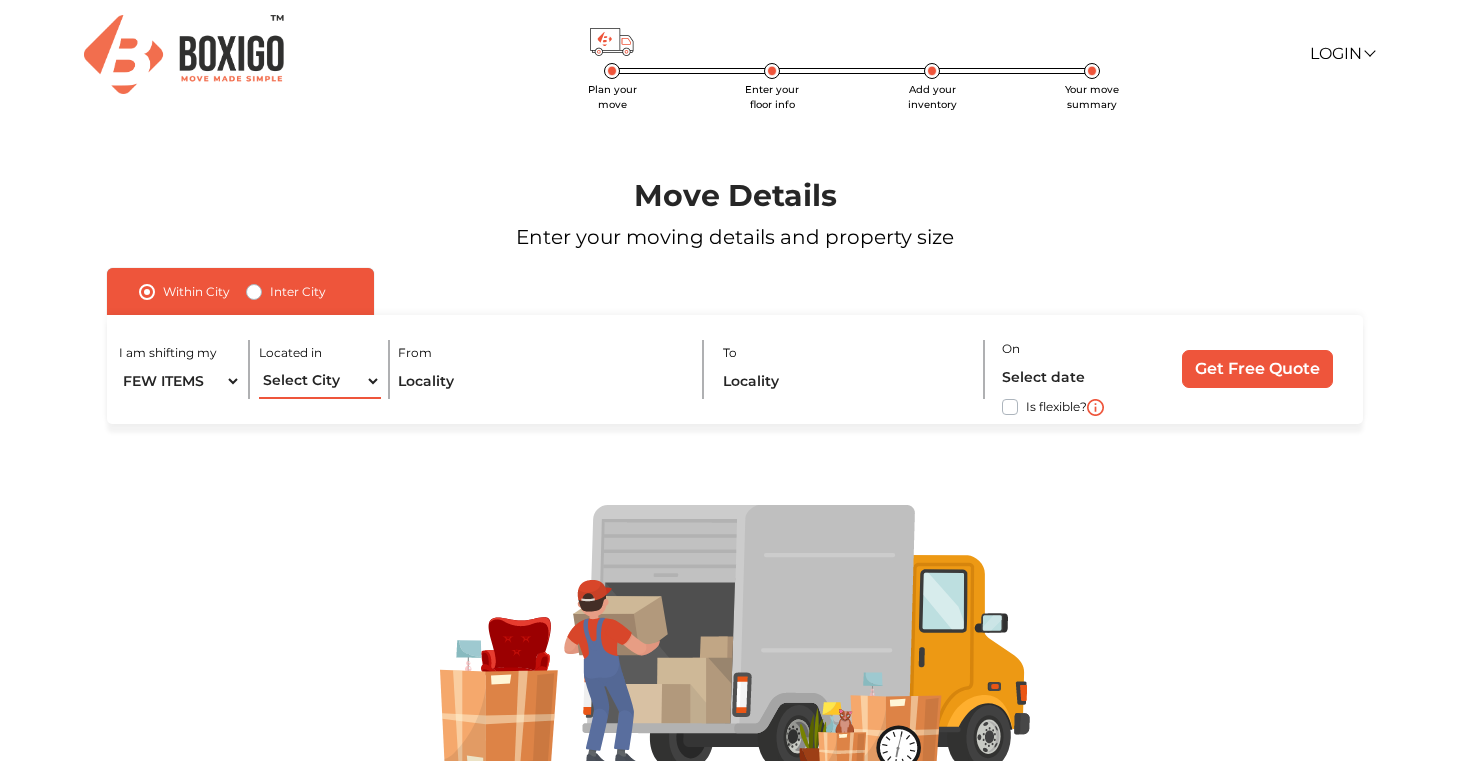 select on "[GEOGRAPHIC_DATA]" 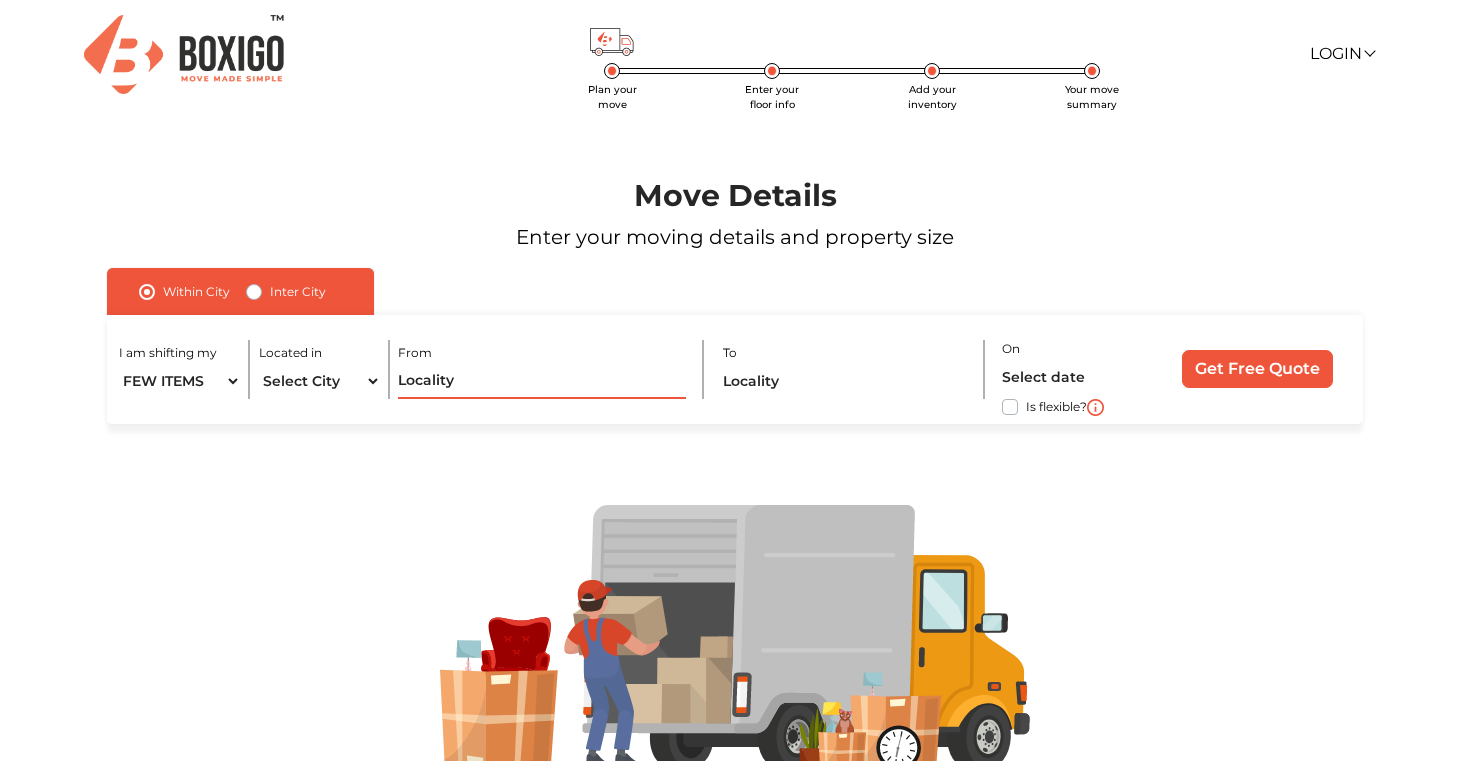 click at bounding box center (541, 381) 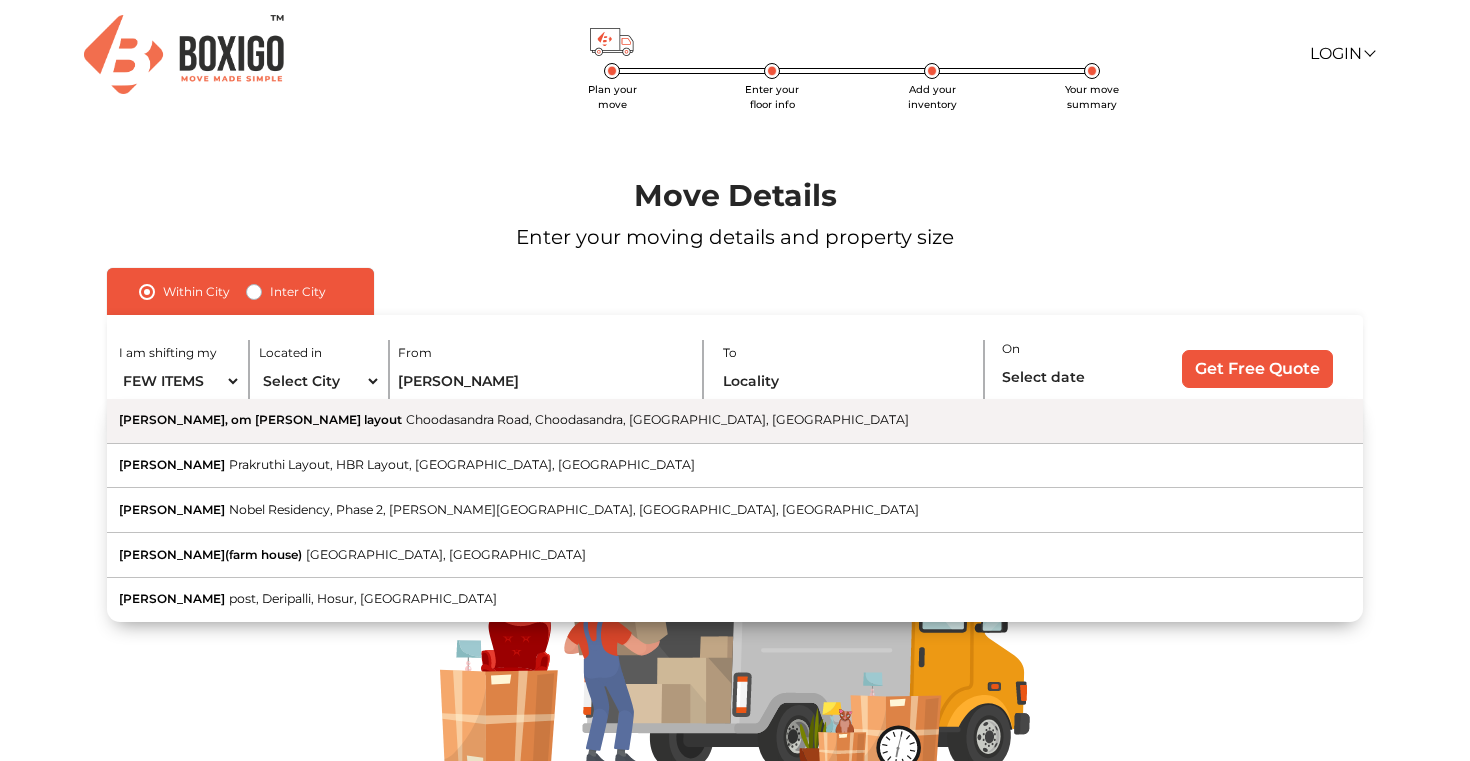 click on "Choodasandra Road, Choodasandra, [GEOGRAPHIC_DATA], [GEOGRAPHIC_DATA]" at bounding box center (657, 419) 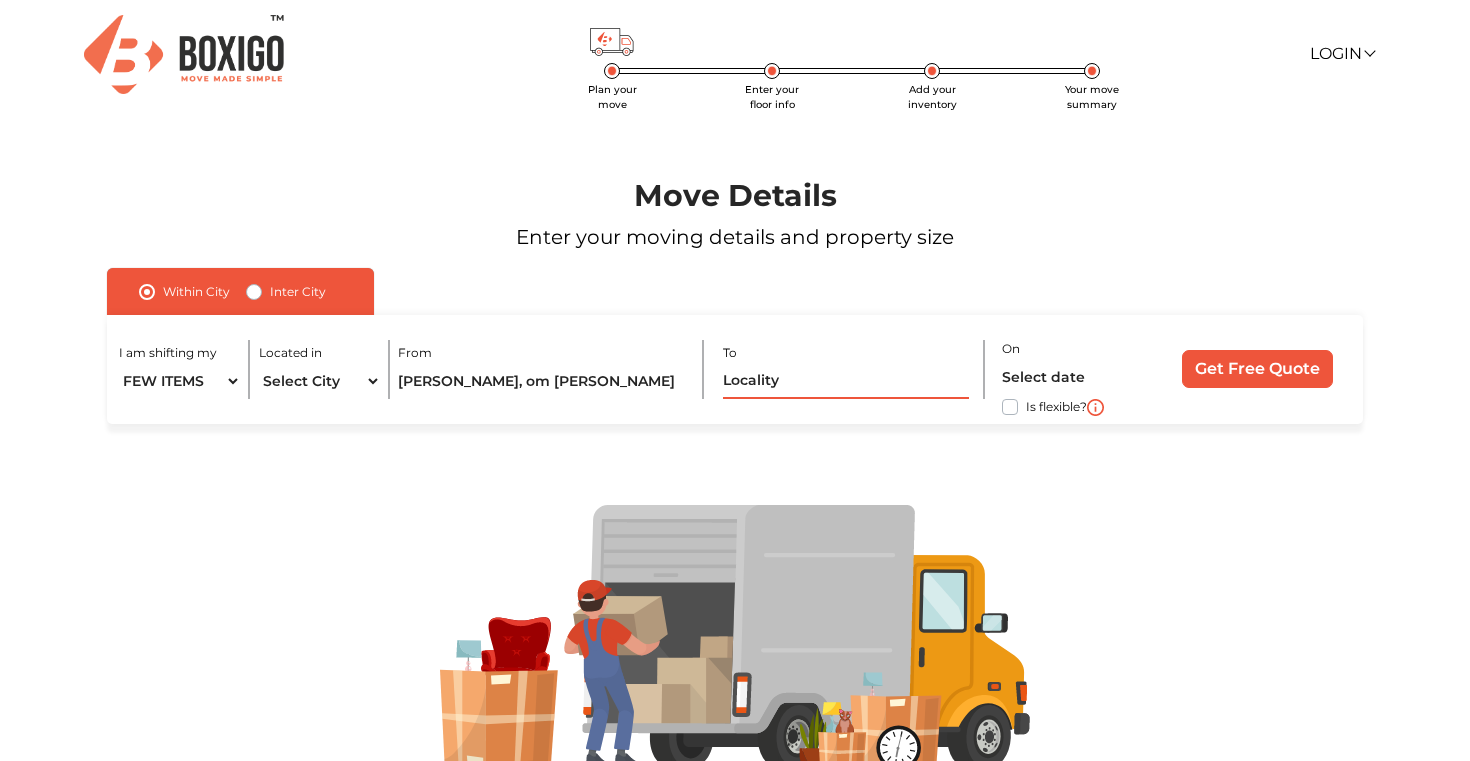 click at bounding box center (846, 381) 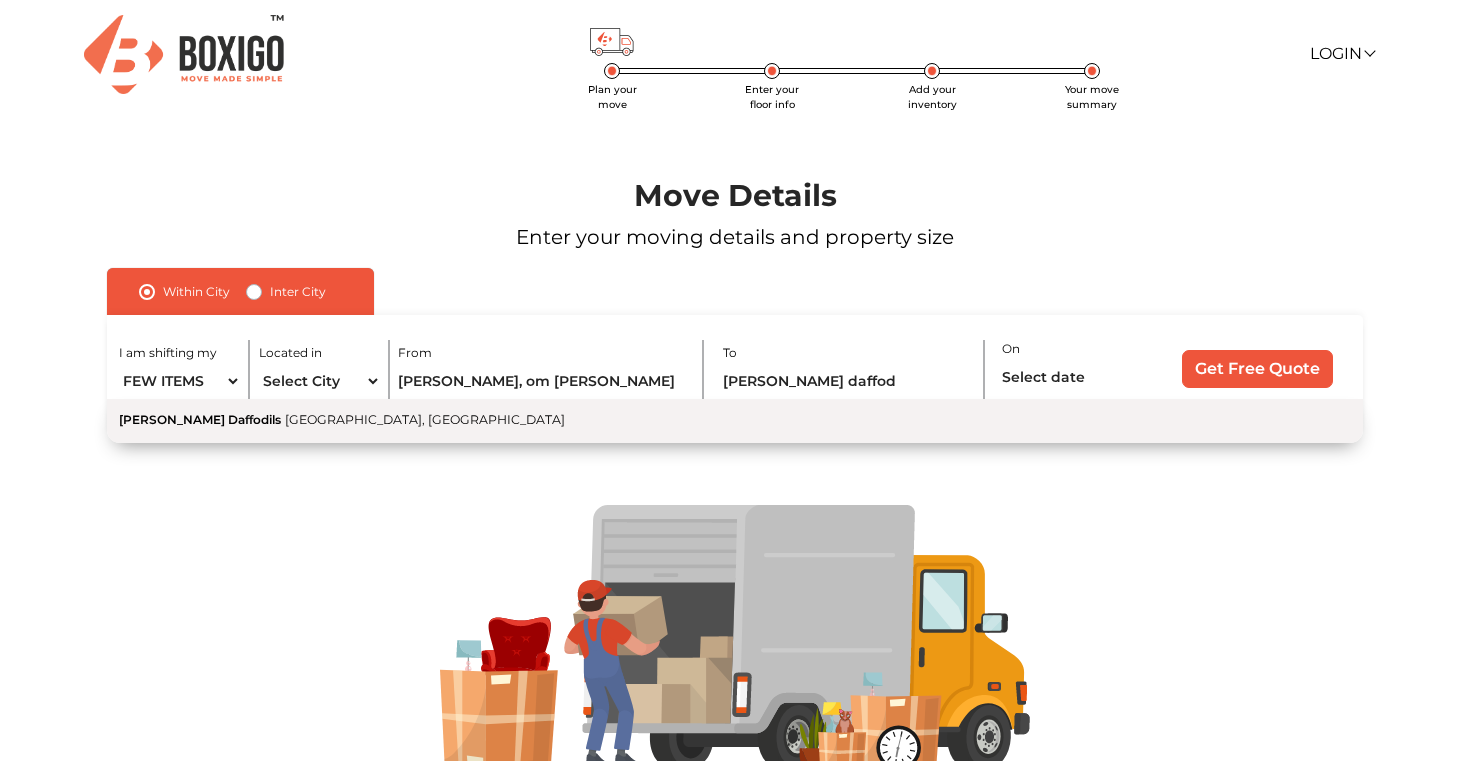 click on "[PERSON_NAME] Daffodils [GEOGRAPHIC_DATA], [GEOGRAPHIC_DATA]" at bounding box center [735, 421] 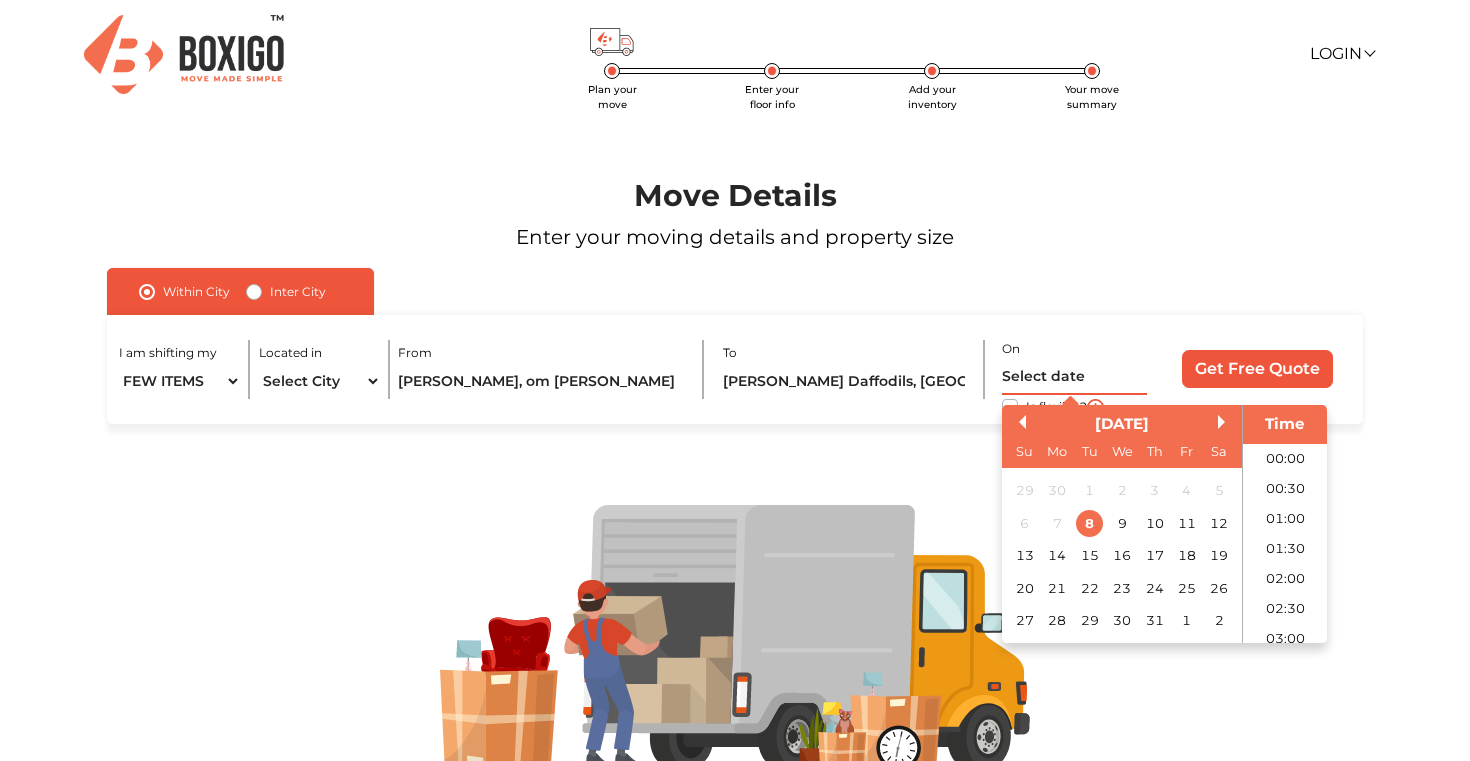click at bounding box center (1074, 377) 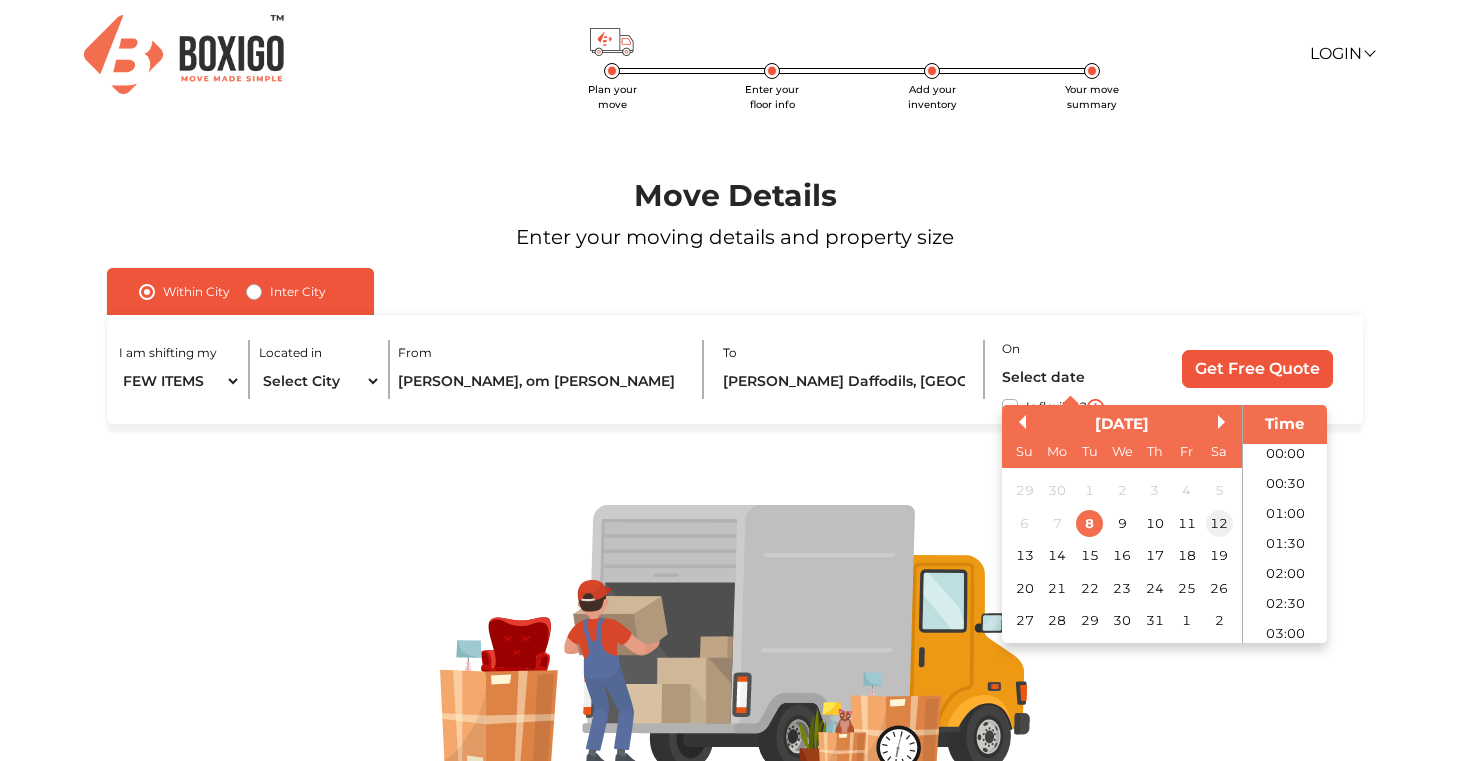click on "12" at bounding box center [1219, 523] 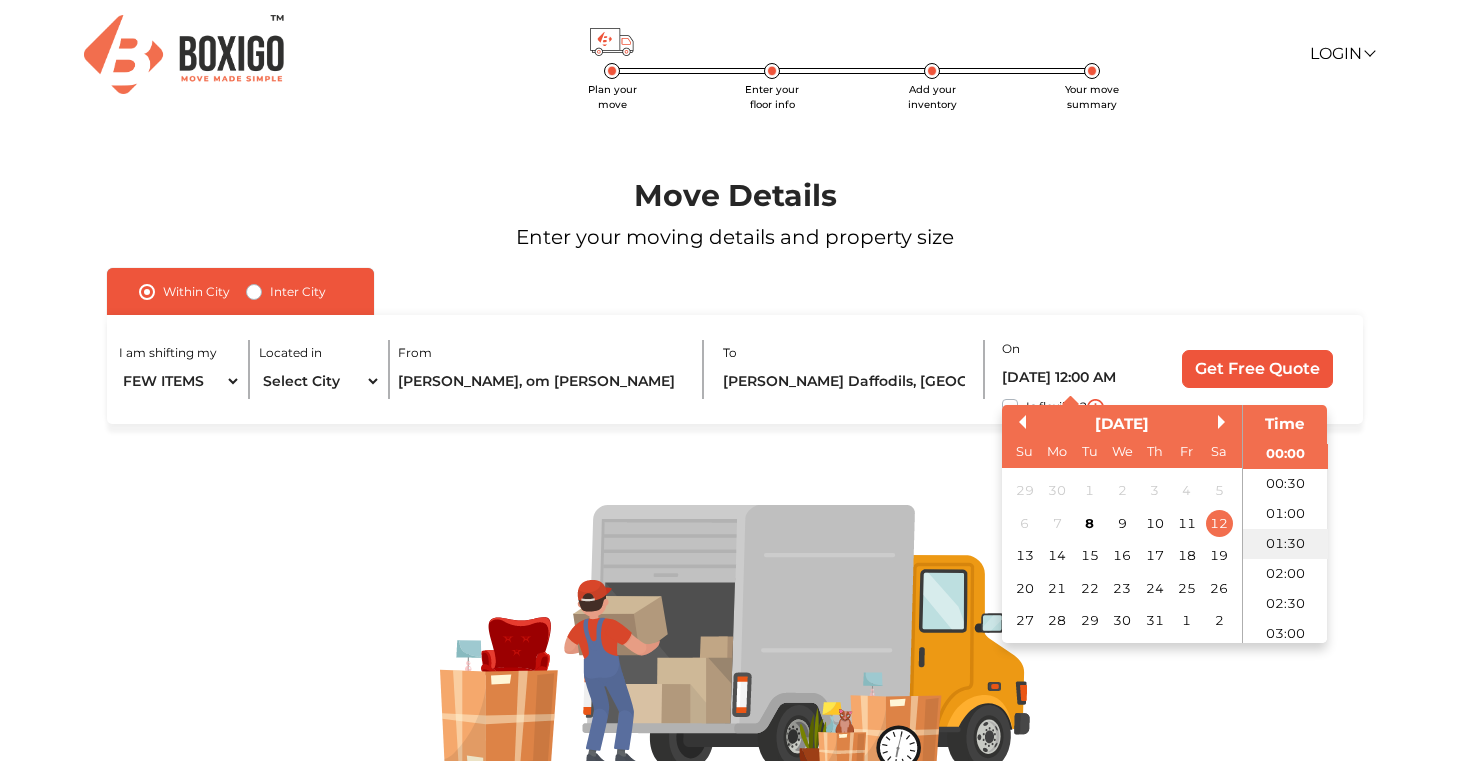 click on "01:30" at bounding box center (1285, 544) 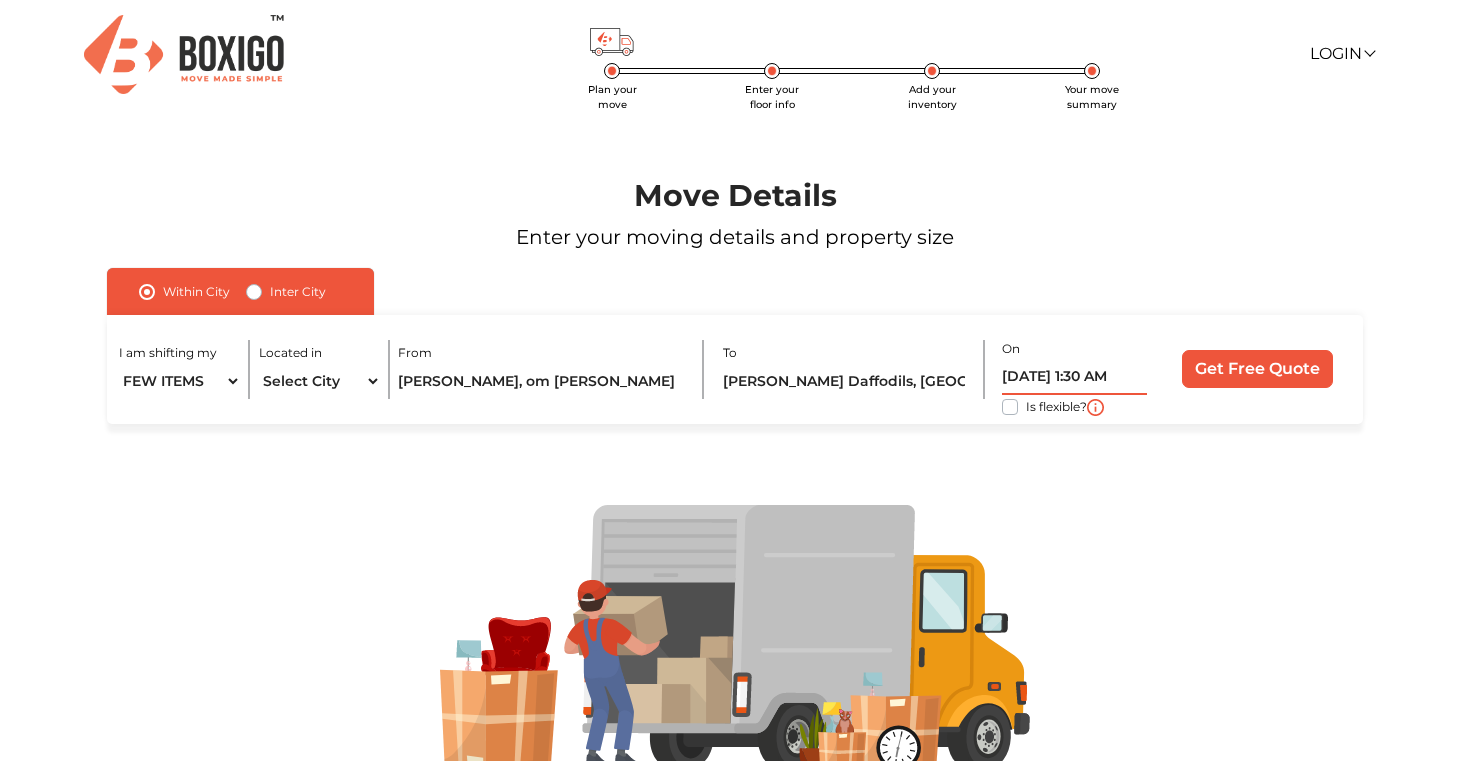click on "[DATE] 1:30 AM" at bounding box center [1074, 377] 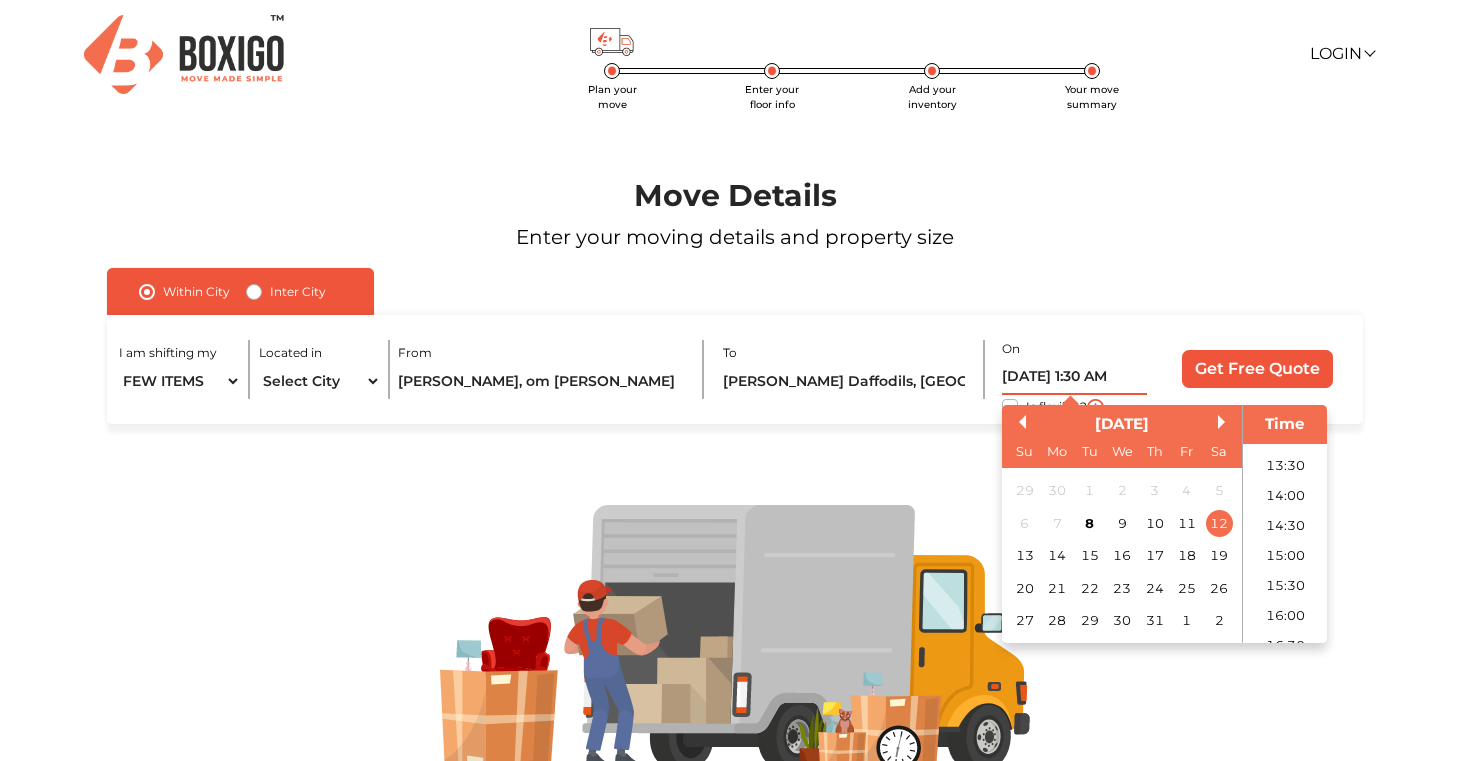 scroll, scrollTop: 834, scrollLeft: 0, axis: vertical 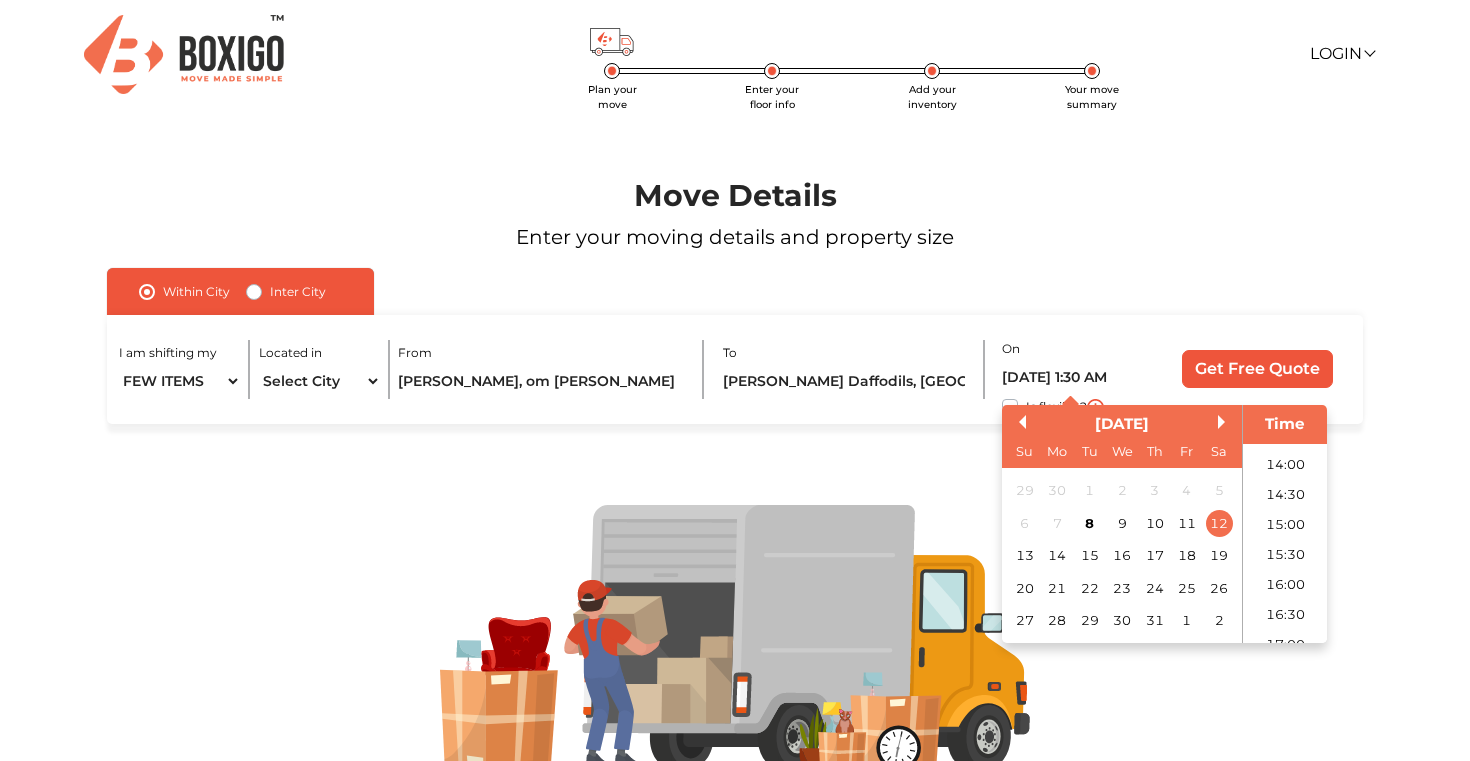click on "16:00" at bounding box center [1285, 585] 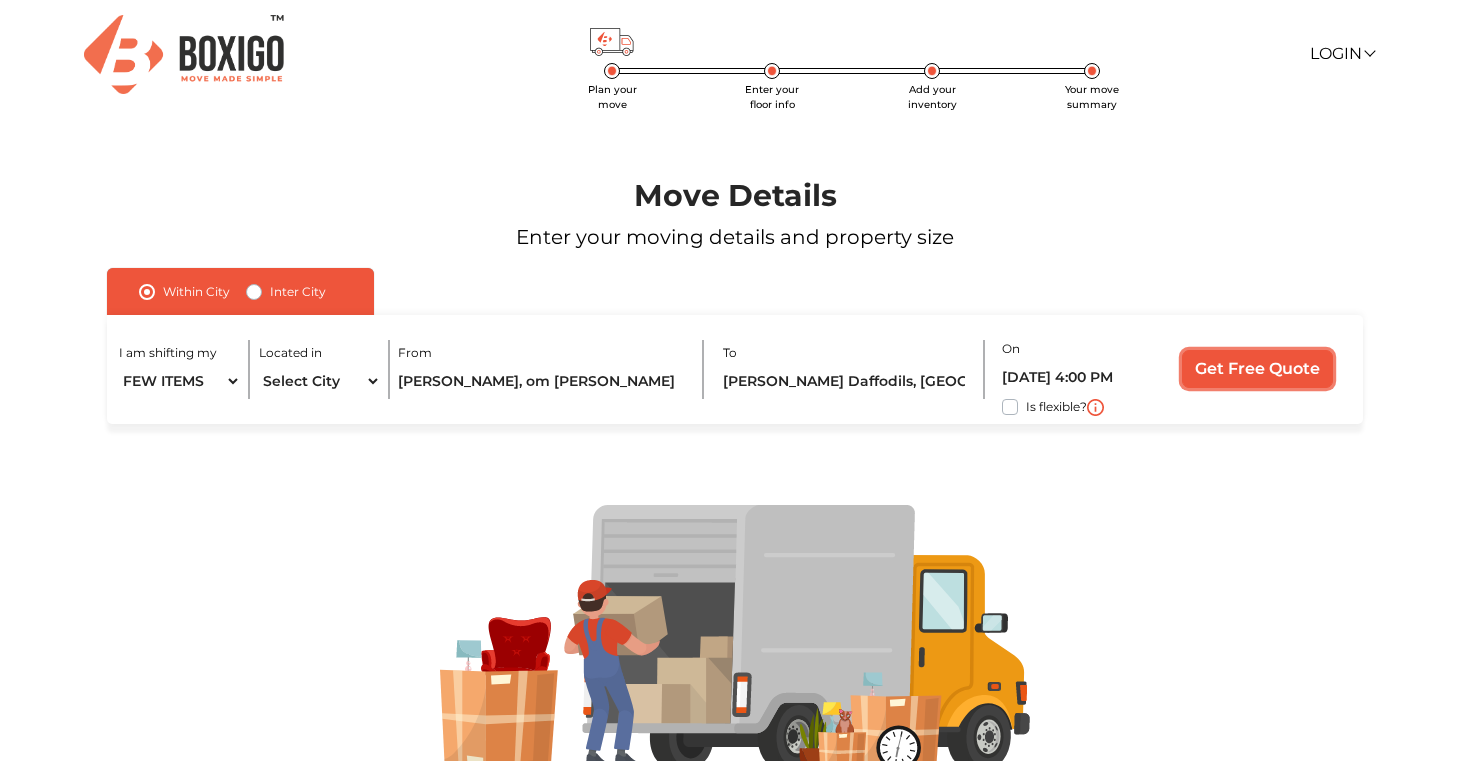 click on "Get Free Quote" at bounding box center (1257, 369) 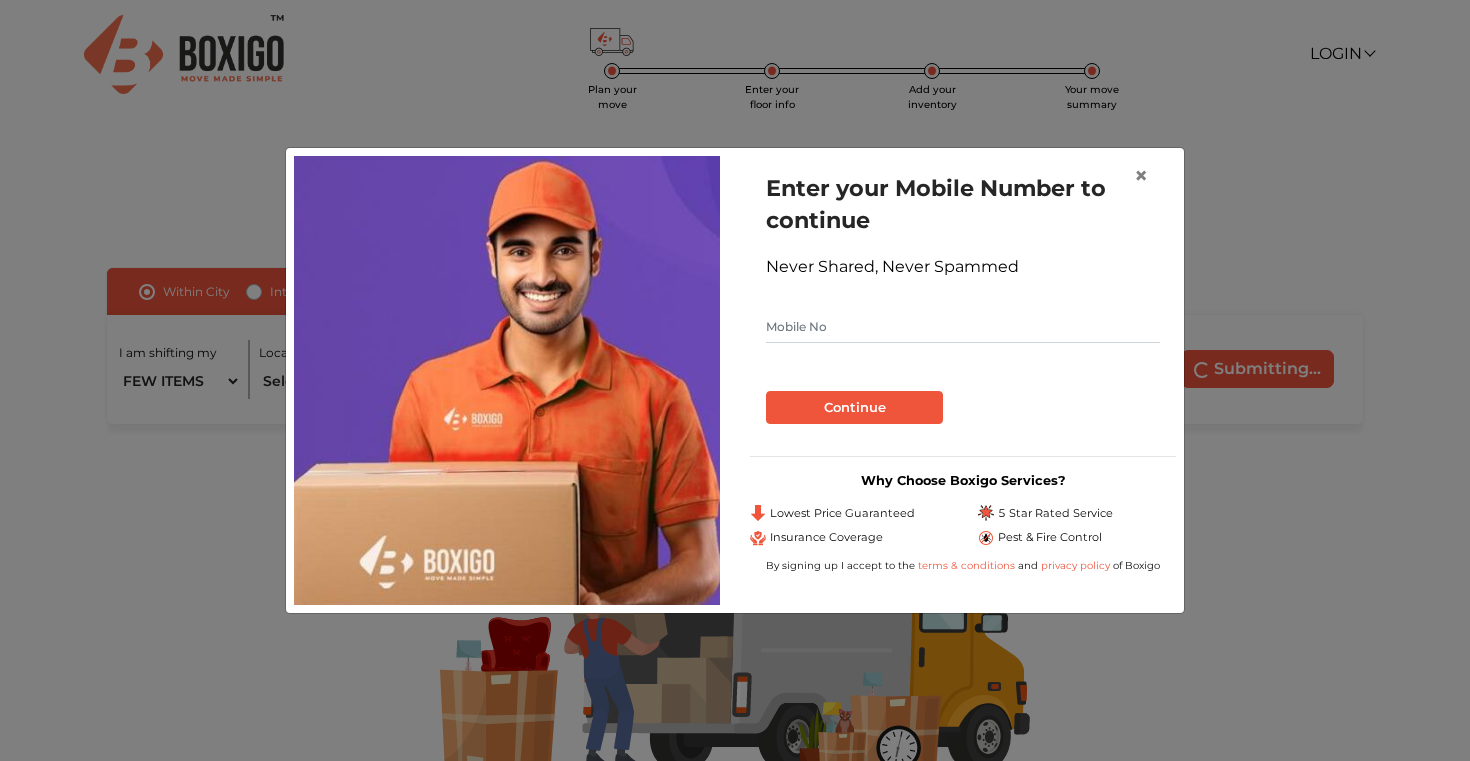 click at bounding box center [963, 327] 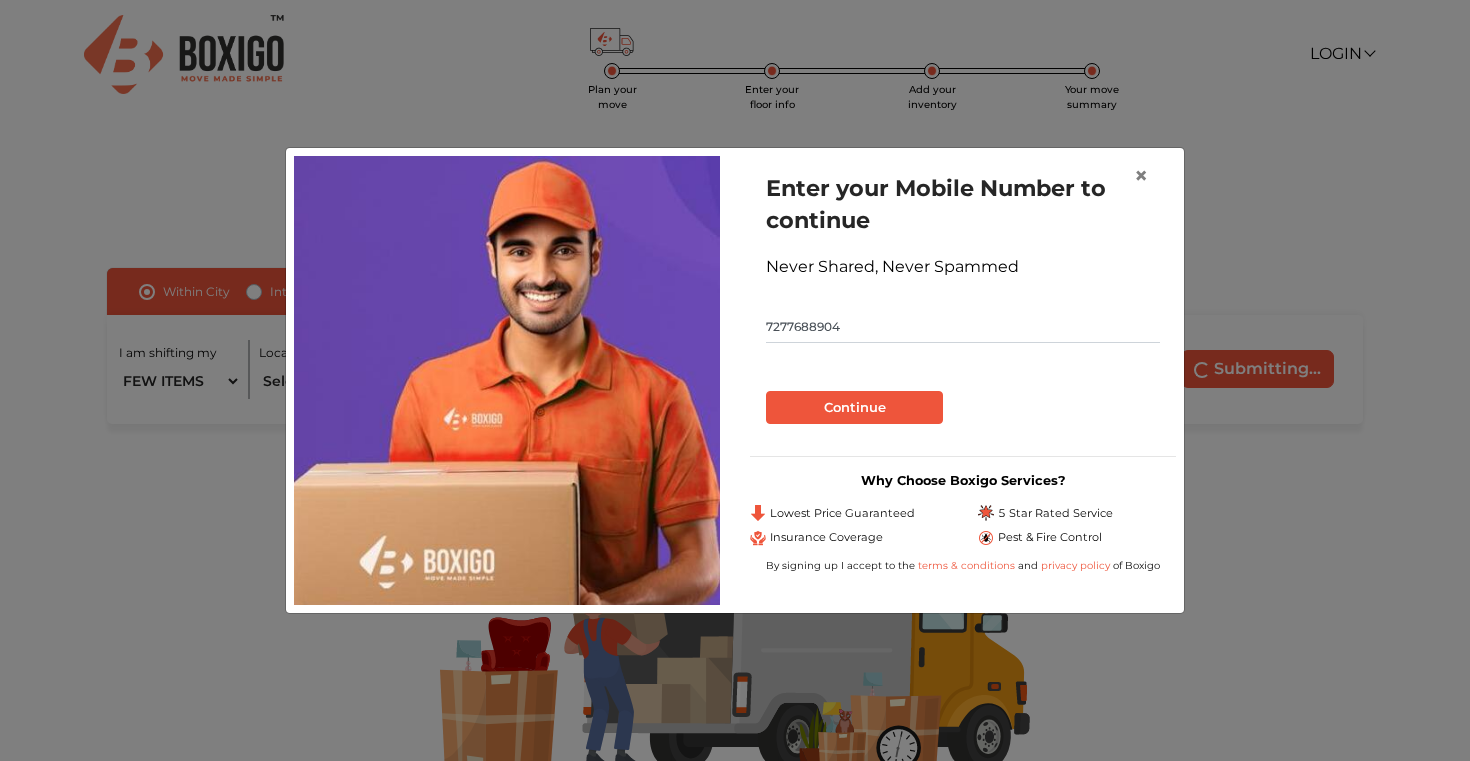 type on "7277688904" 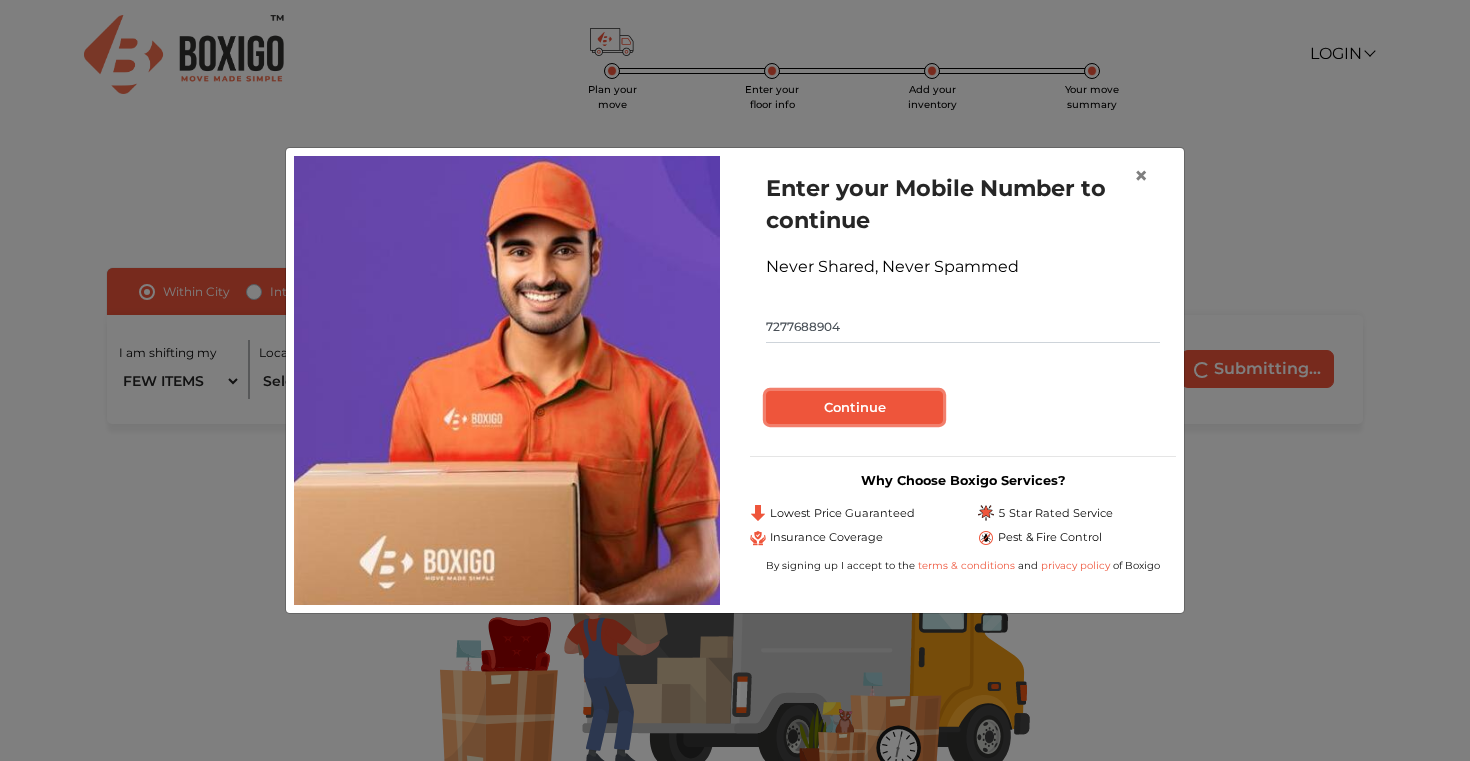 click on "Continue" at bounding box center (854, 408) 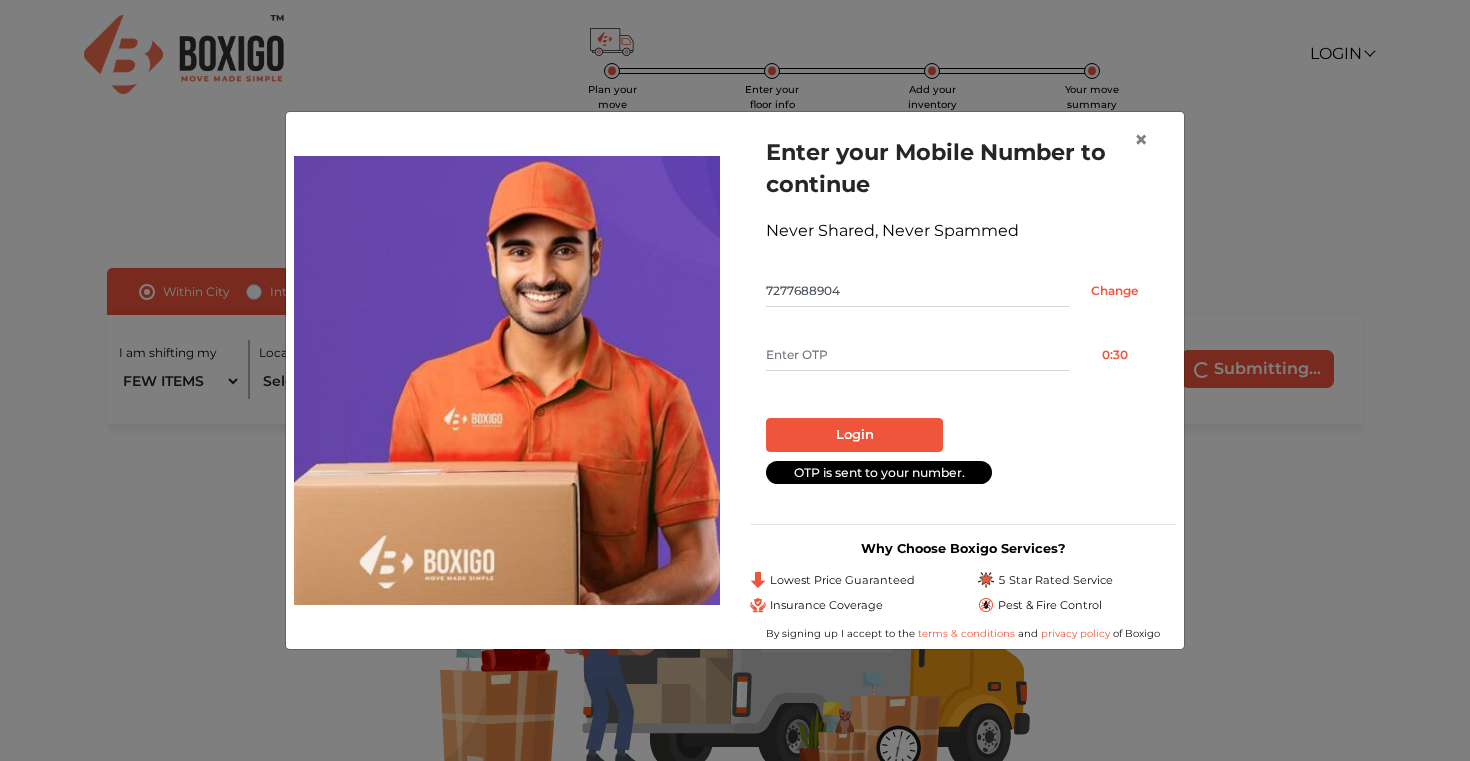 click at bounding box center (917, 355) 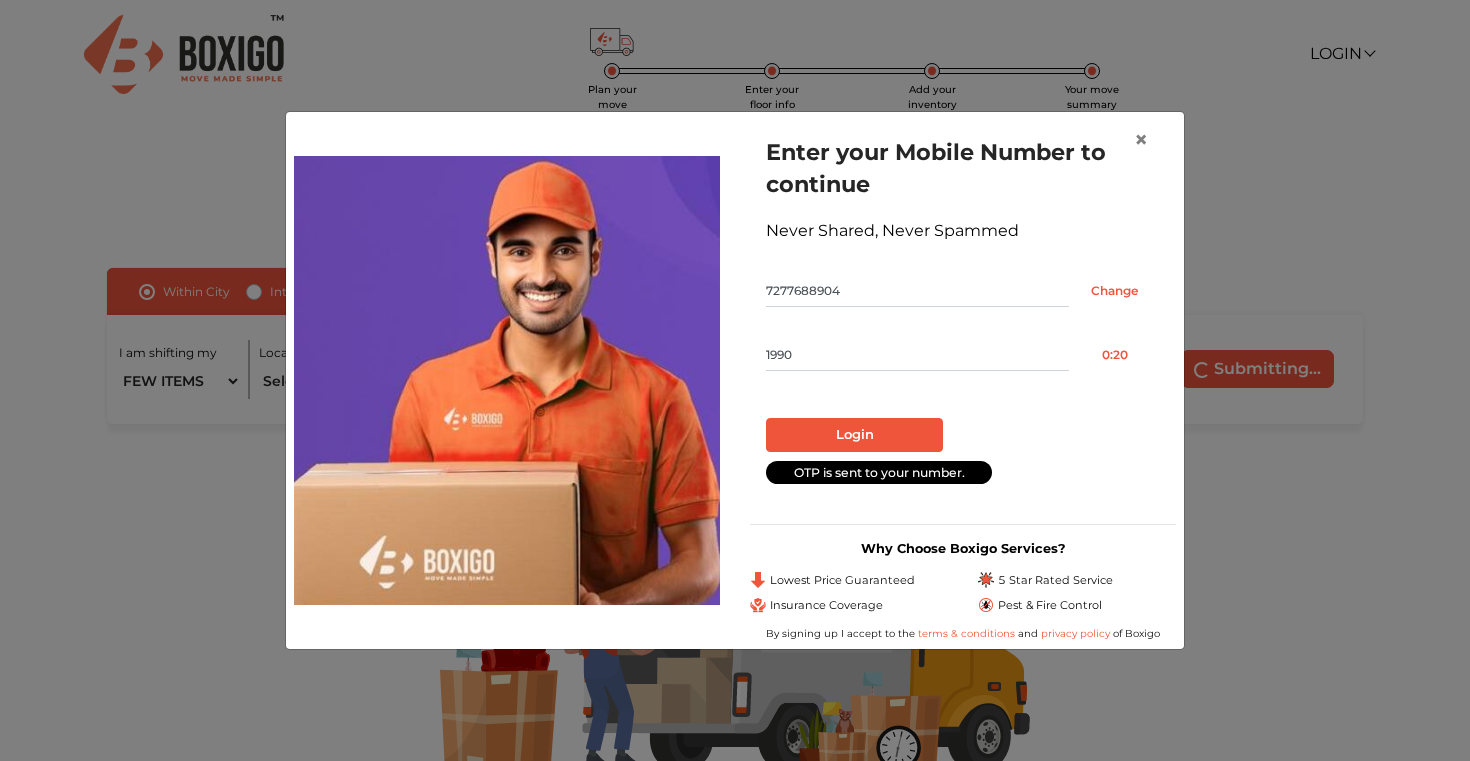 type on "1990" 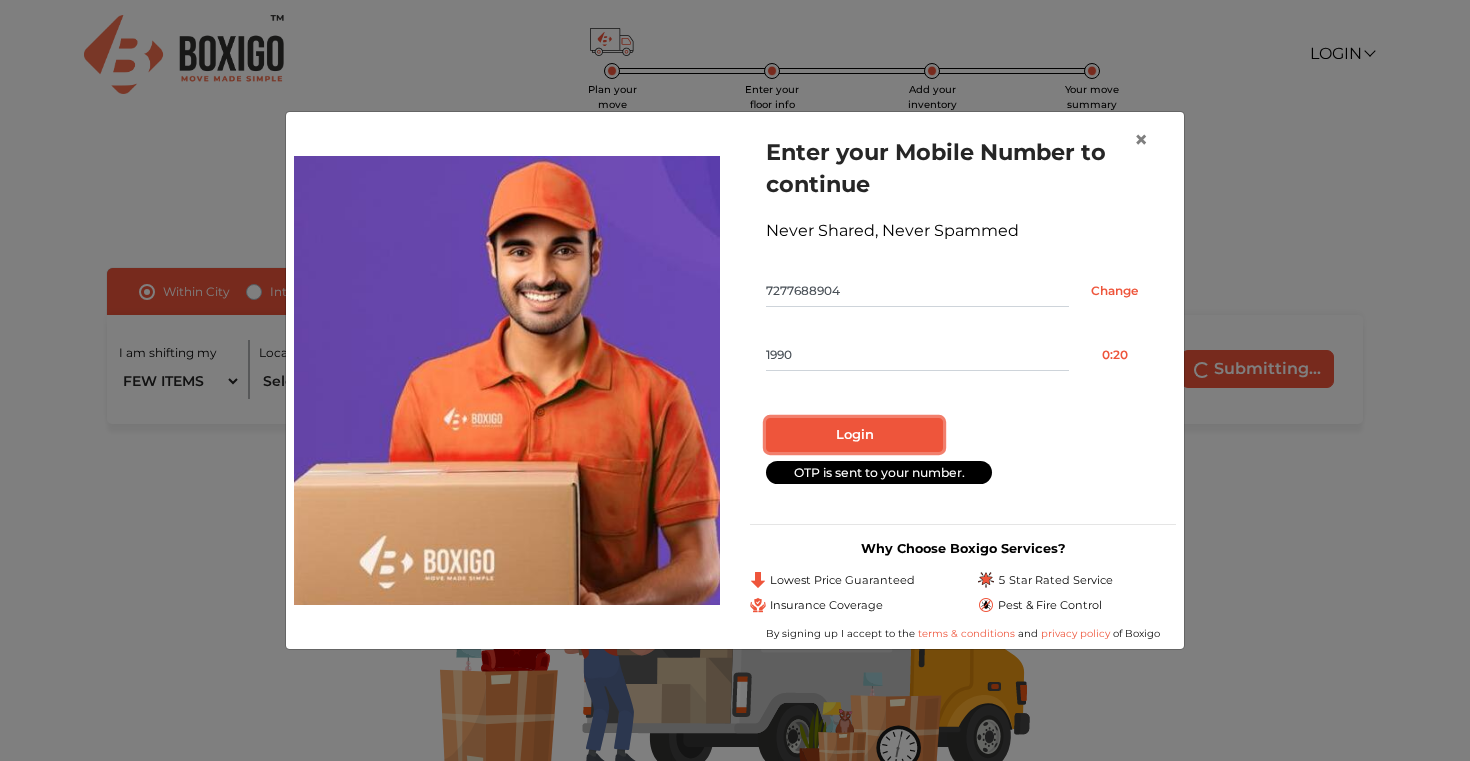 click on "Login" at bounding box center (854, 435) 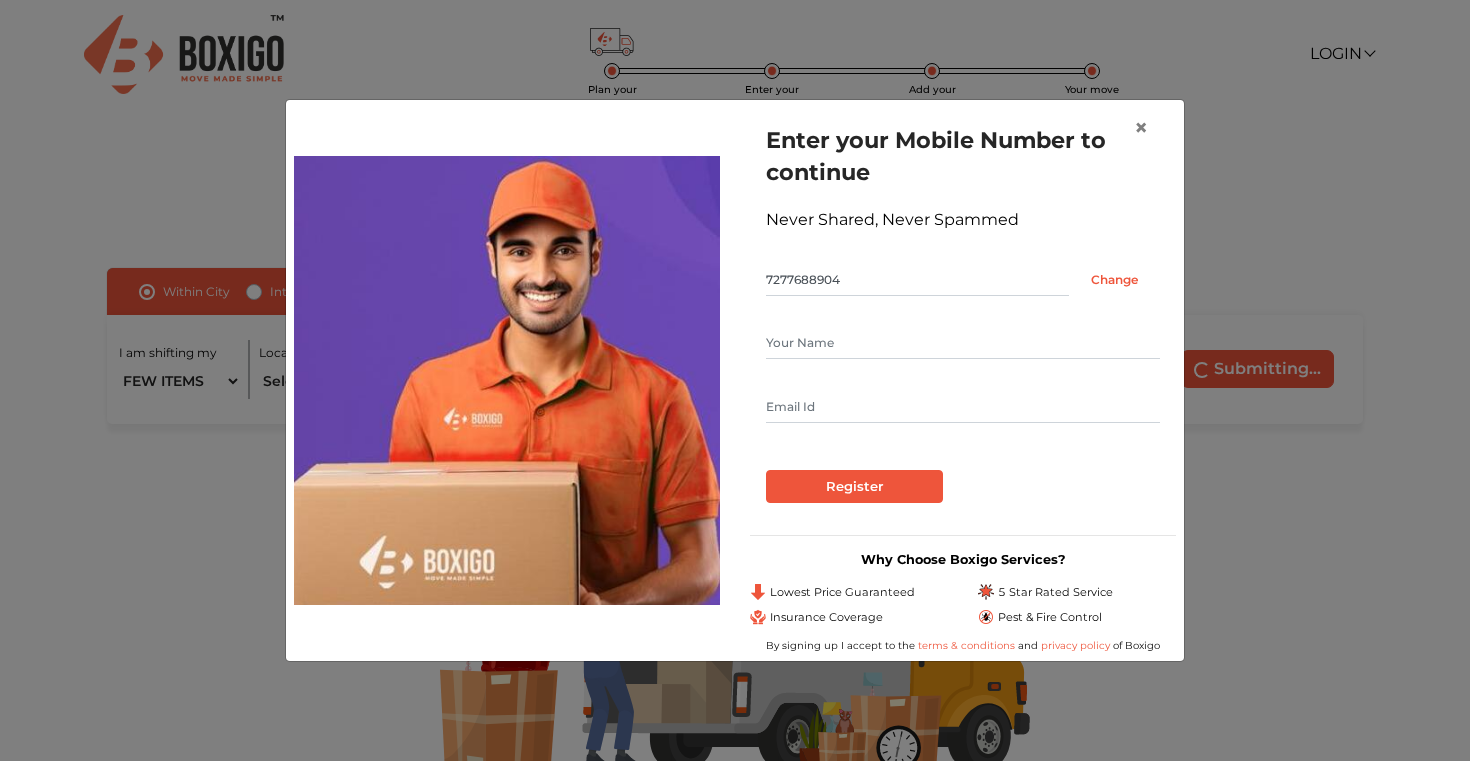click at bounding box center [963, 462] 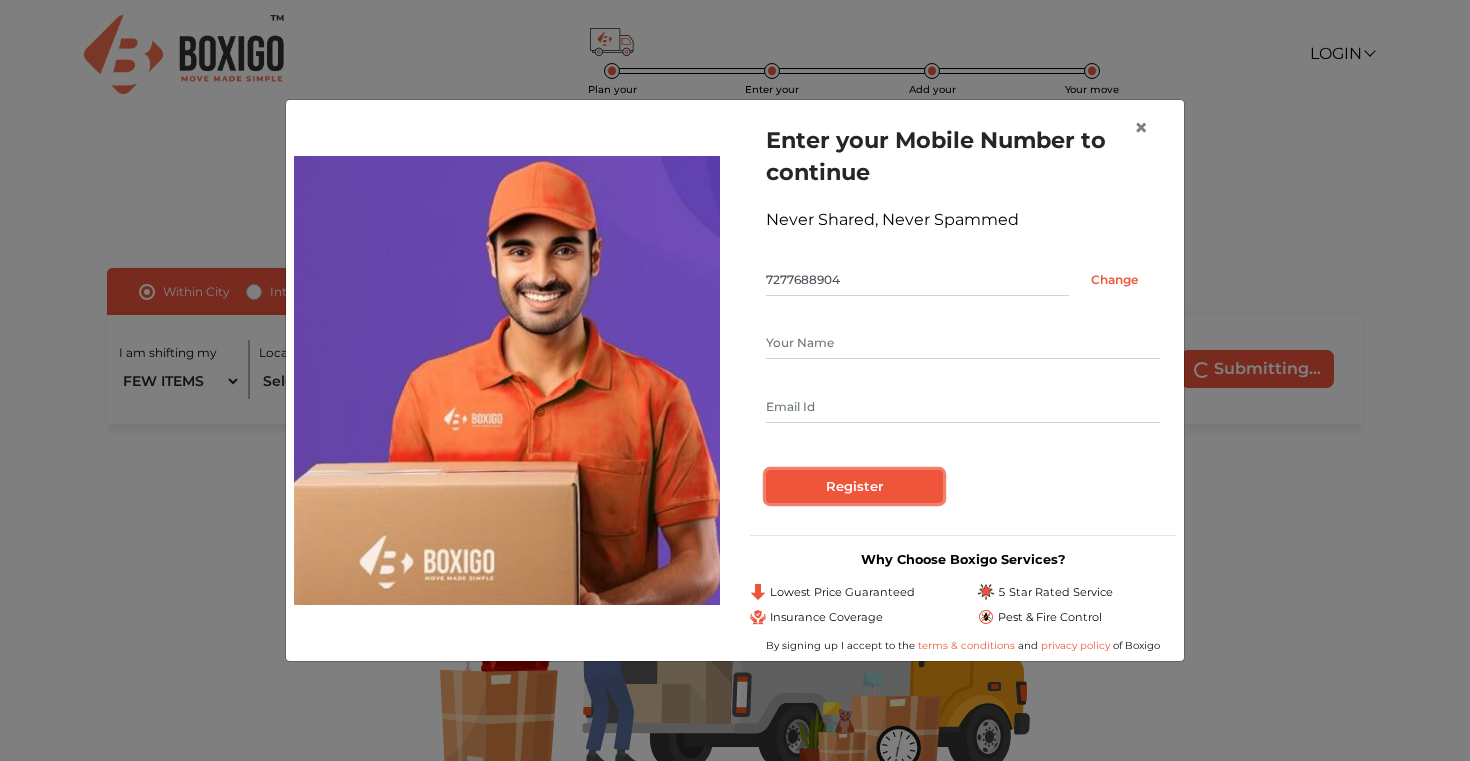 click on "Register" at bounding box center [854, 487] 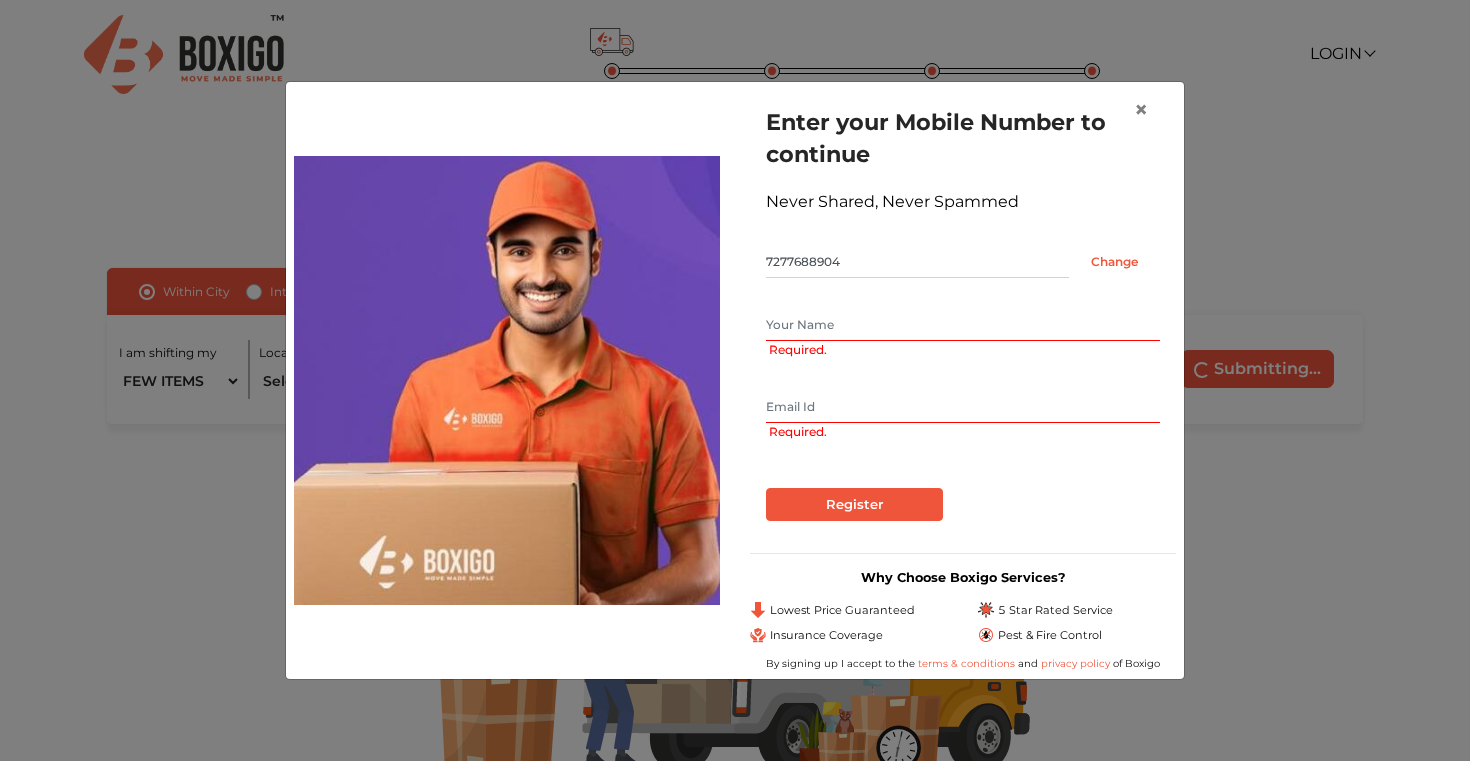 click at bounding box center (963, 407) 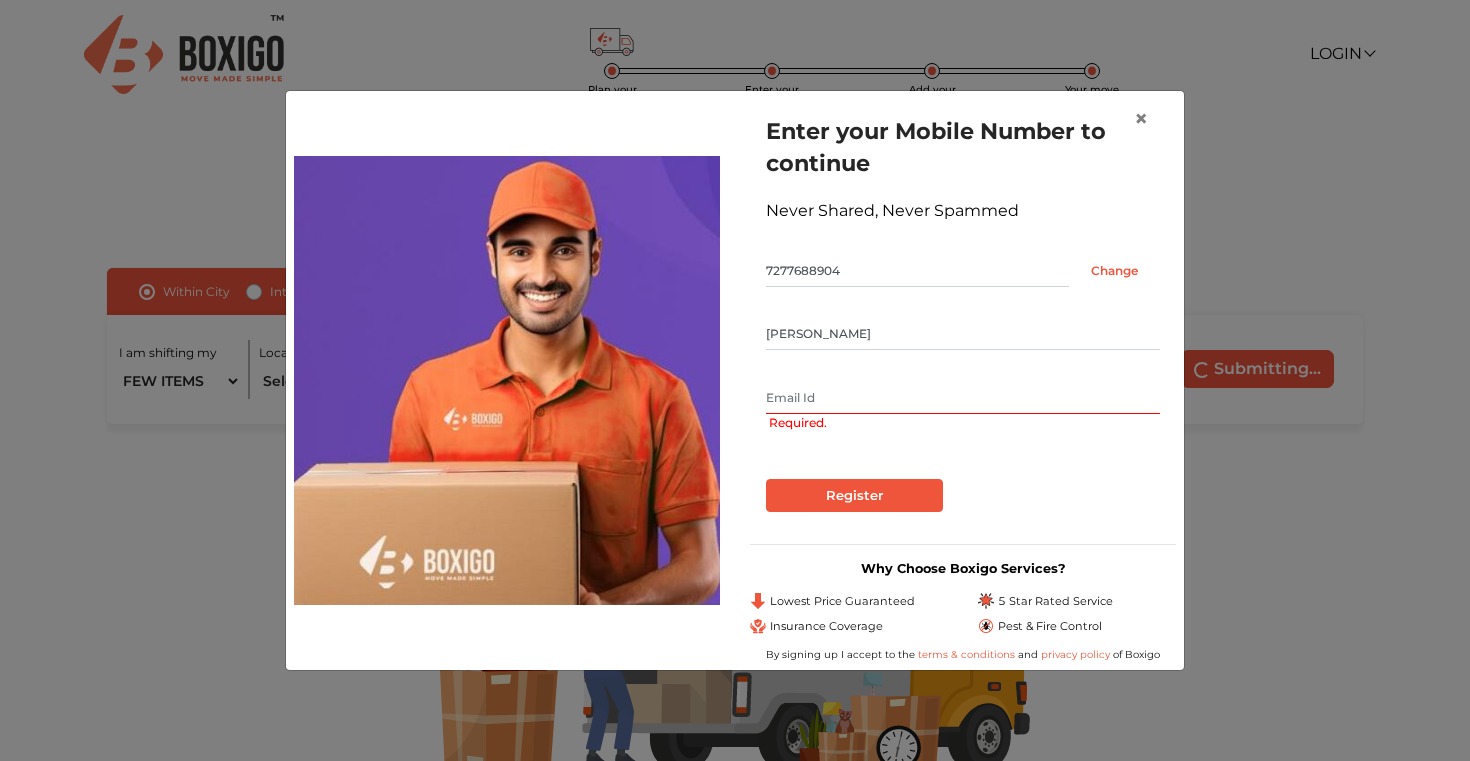 type on "[PERSON_NAME]" 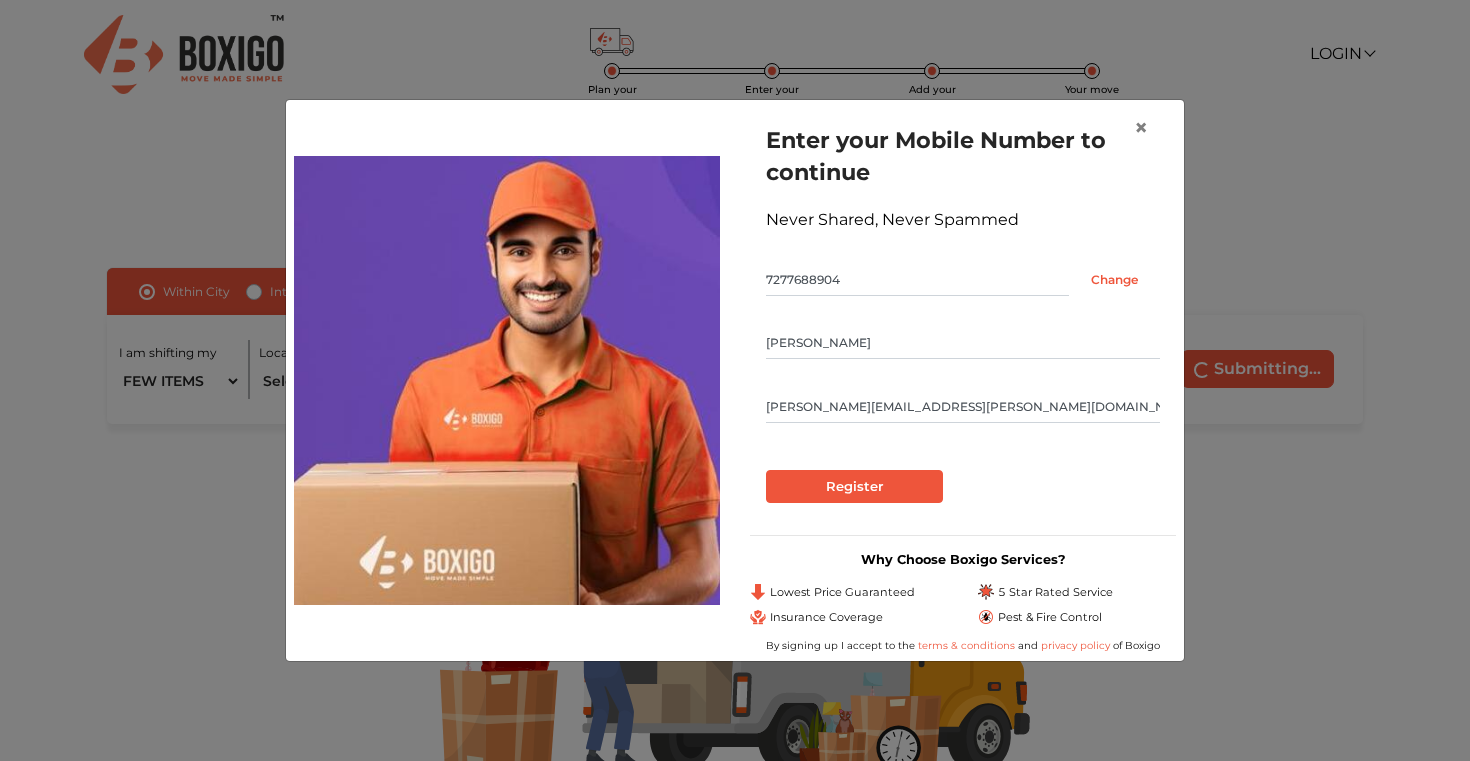 type on "[PERSON_NAME][EMAIL_ADDRESS][PERSON_NAME][DOMAIN_NAME]" 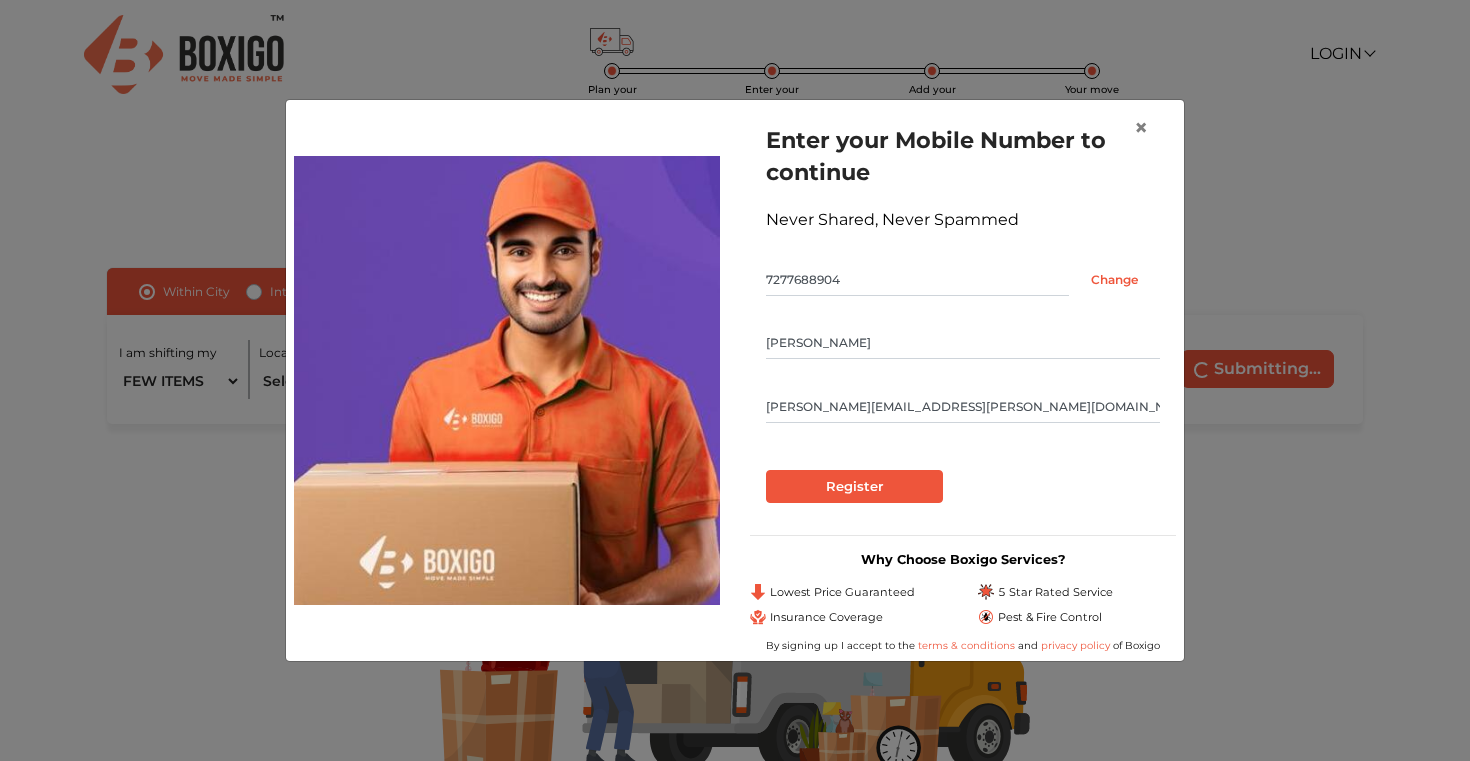 click on "Enter your Mobile Number to continue Never Shared, Never Spammed 7277688904 Change Jay [EMAIL_ADDRESS][PERSON_NAME][DOMAIN_NAME] Register" at bounding box center (963, 313) 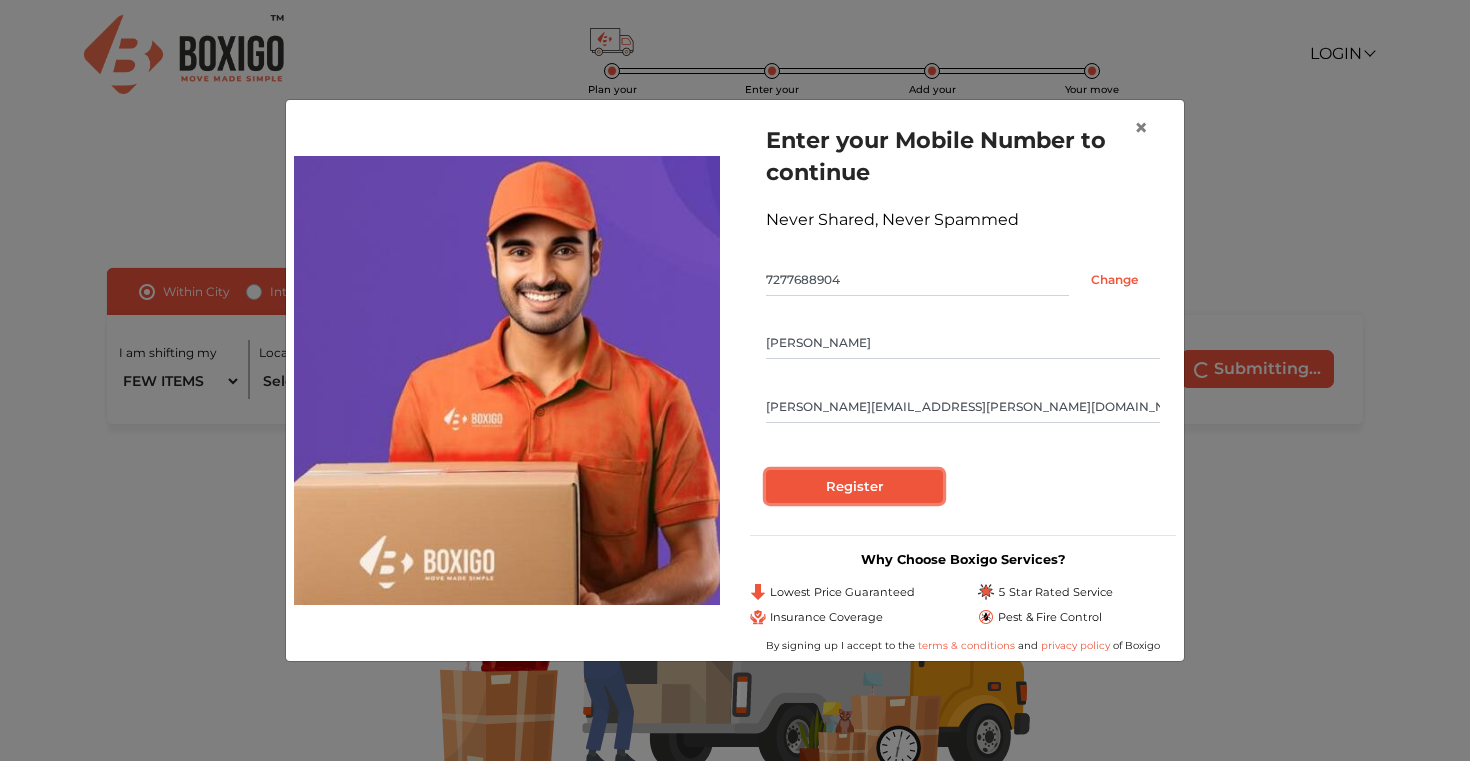 click on "Register" at bounding box center (854, 487) 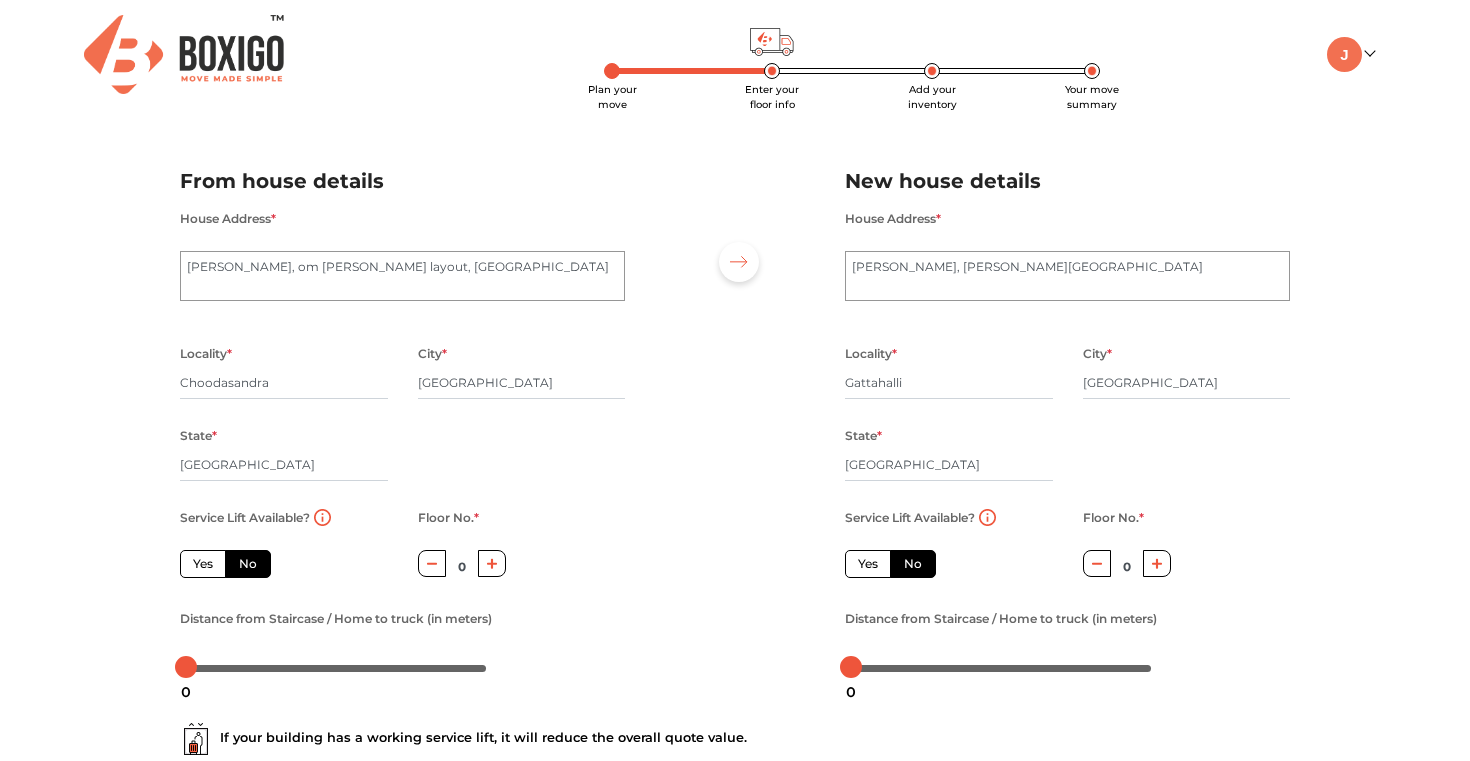 scroll, scrollTop: 100, scrollLeft: 0, axis: vertical 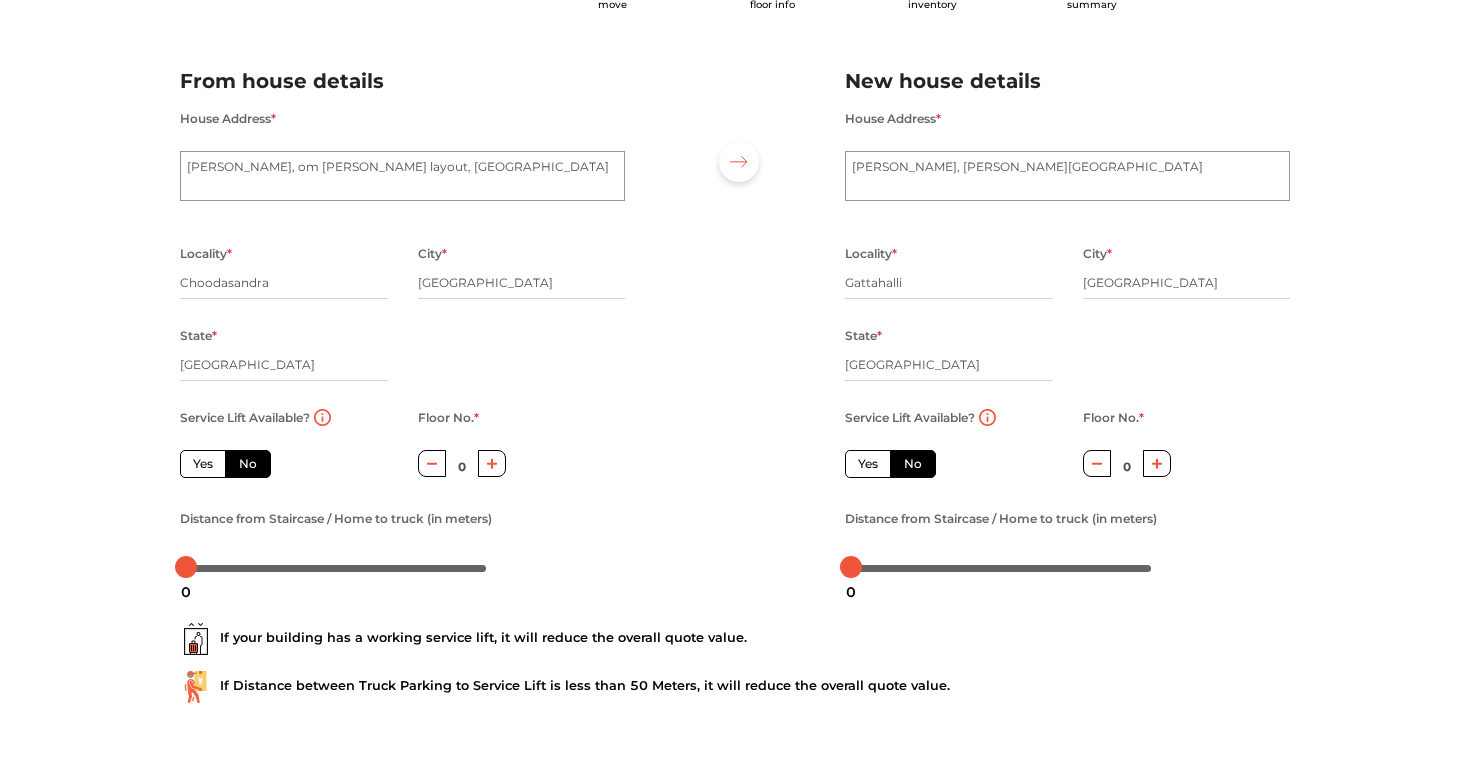 click at bounding box center [492, 463] 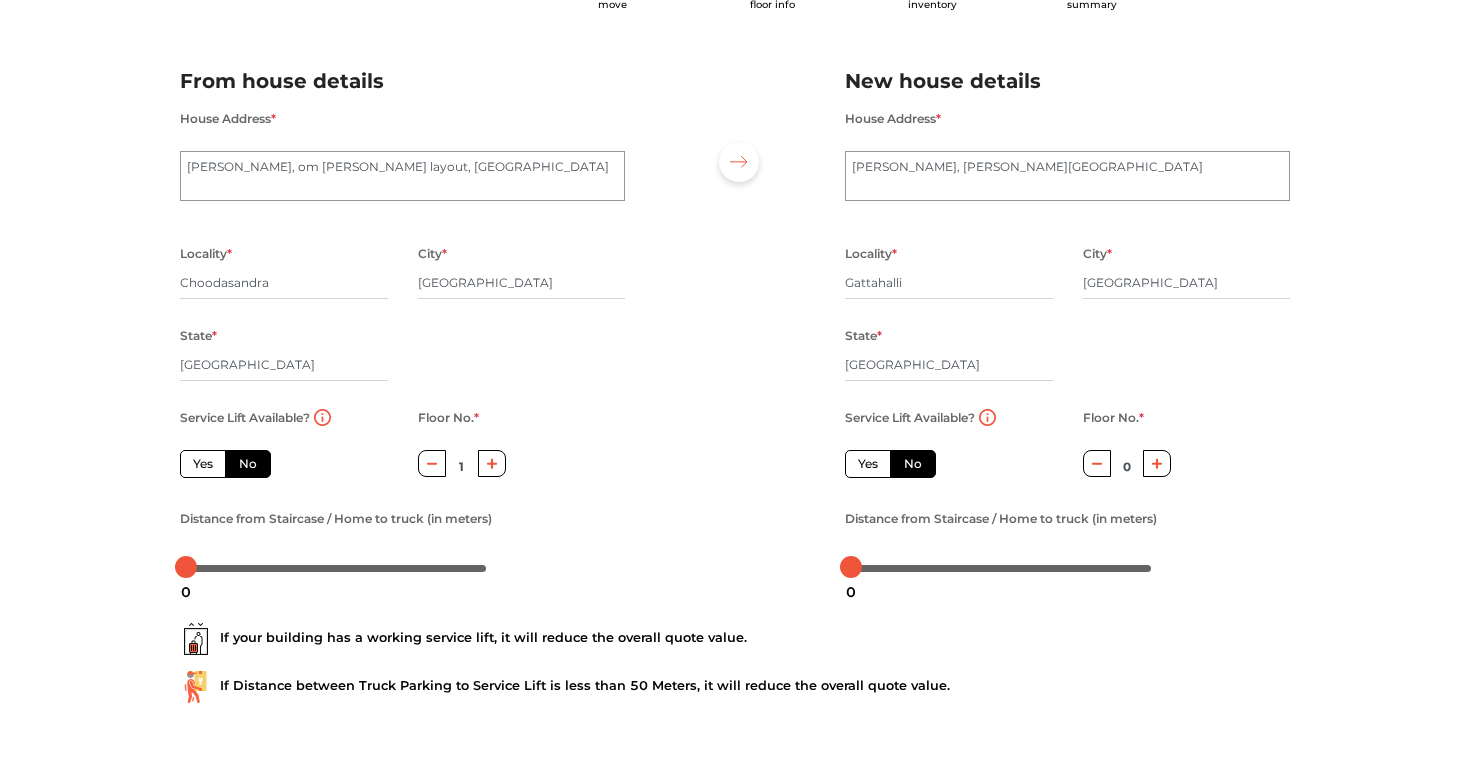 click at bounding box center [492, 463] 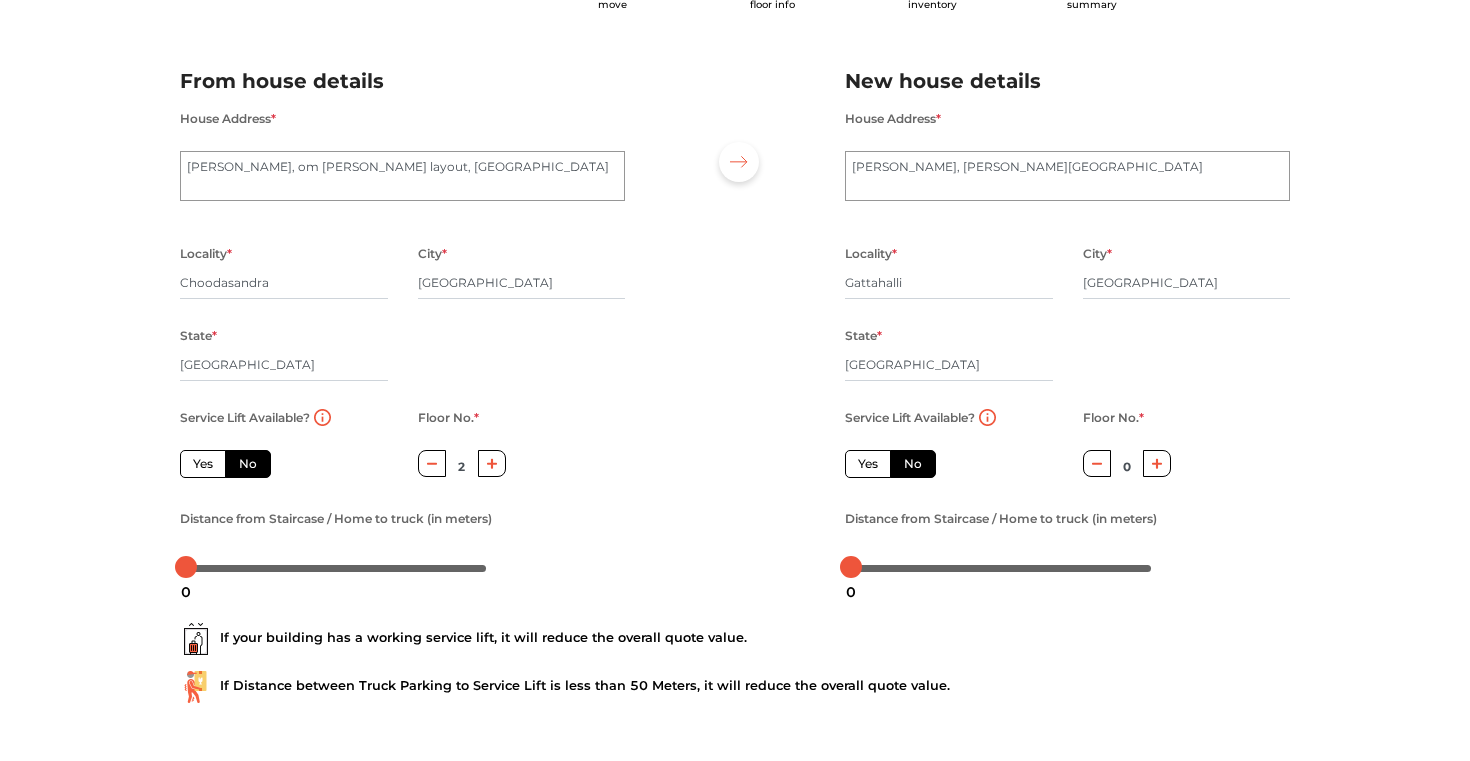 click at bounding box center (1157, 463) 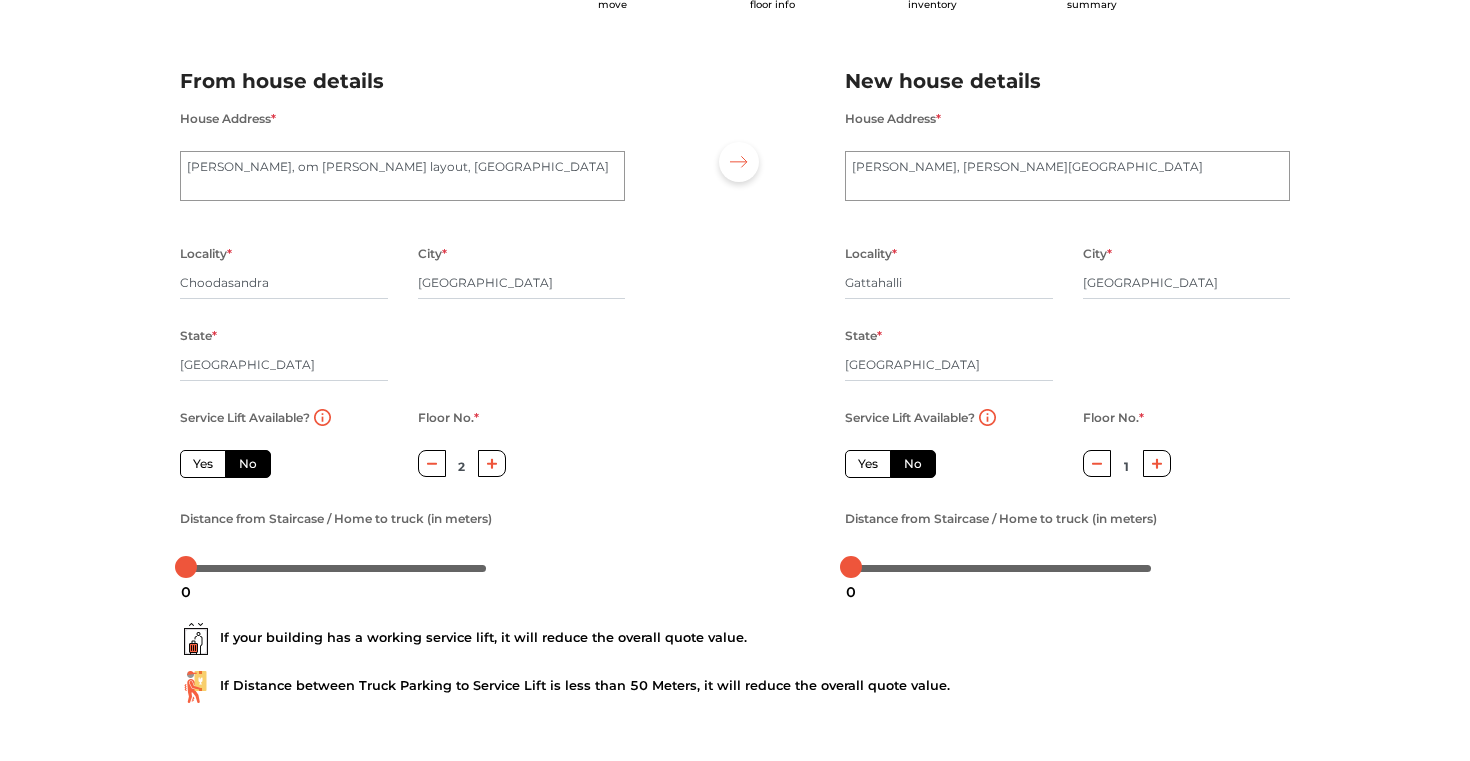 click at bounding box center (1157, 463) 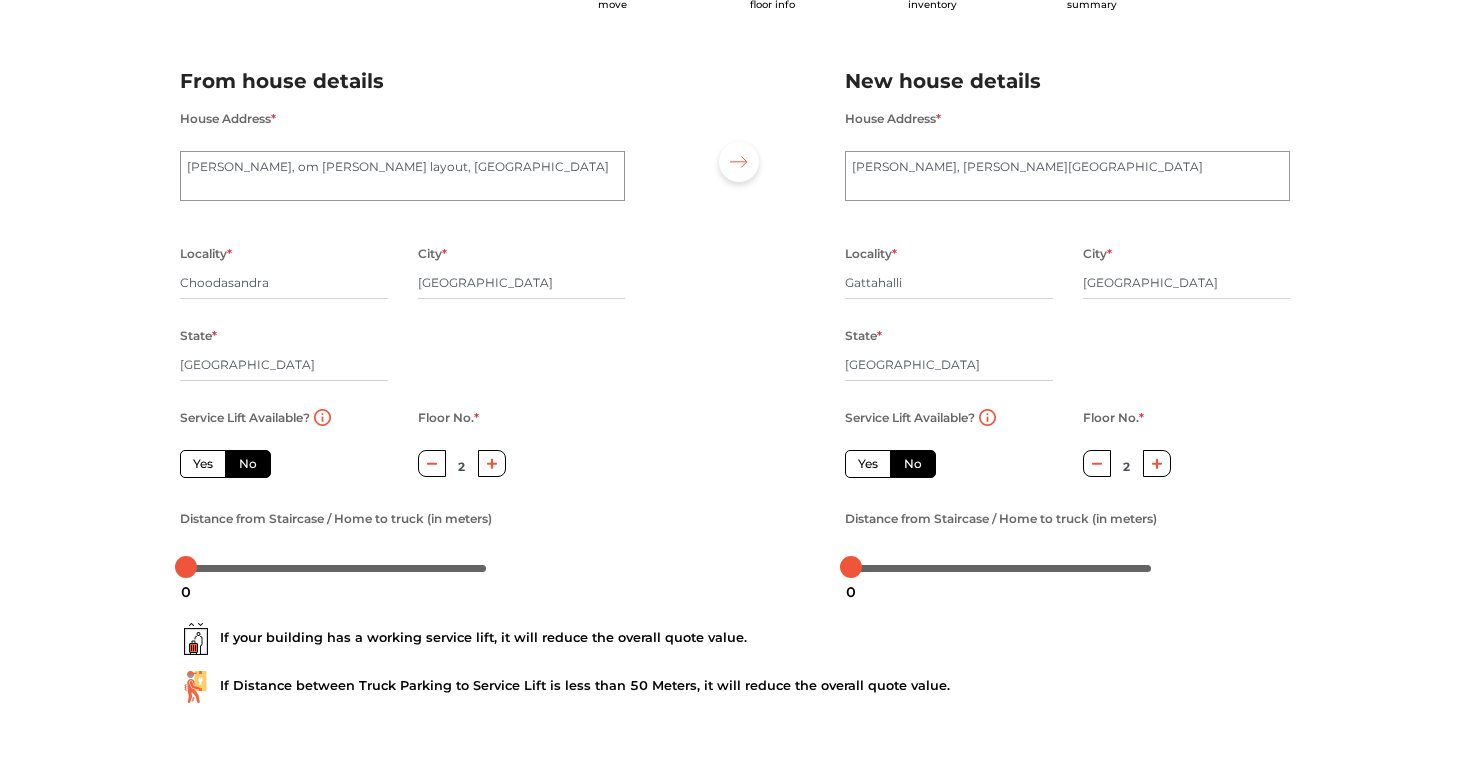 click at bounding box center [1157, 463] 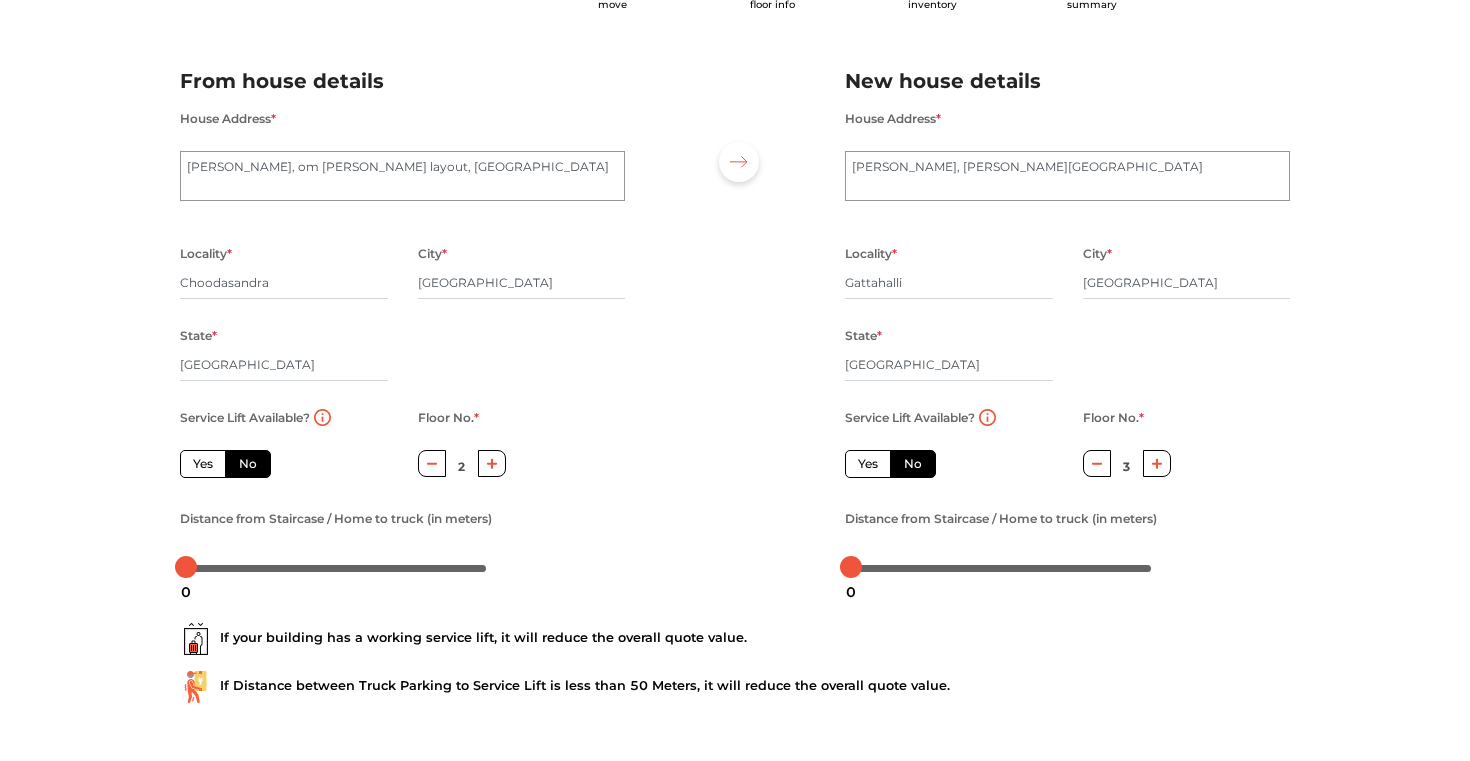 click at bounding box center [1157, 463] 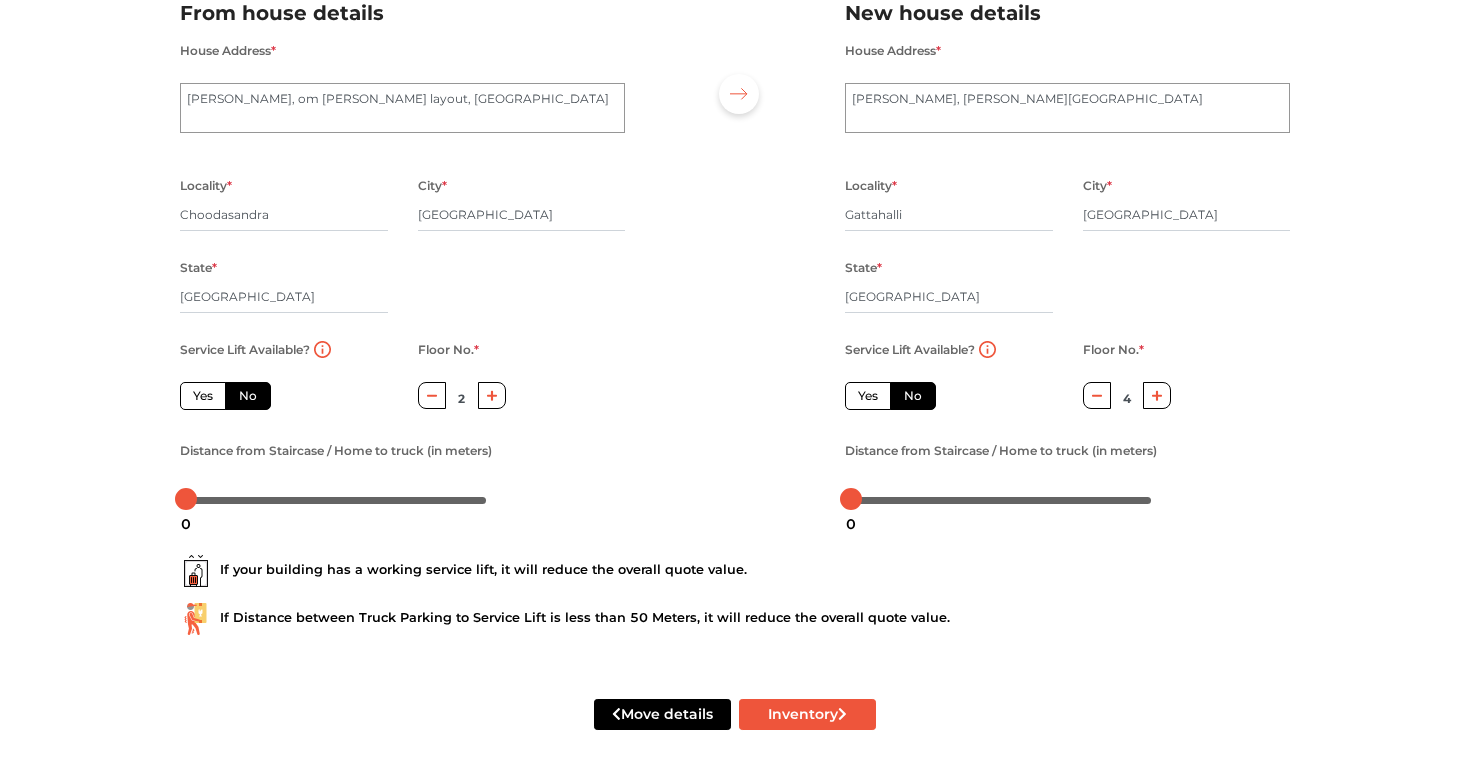 scroll, scrollTop: 189, scrollLeft: 0, axis: vertical 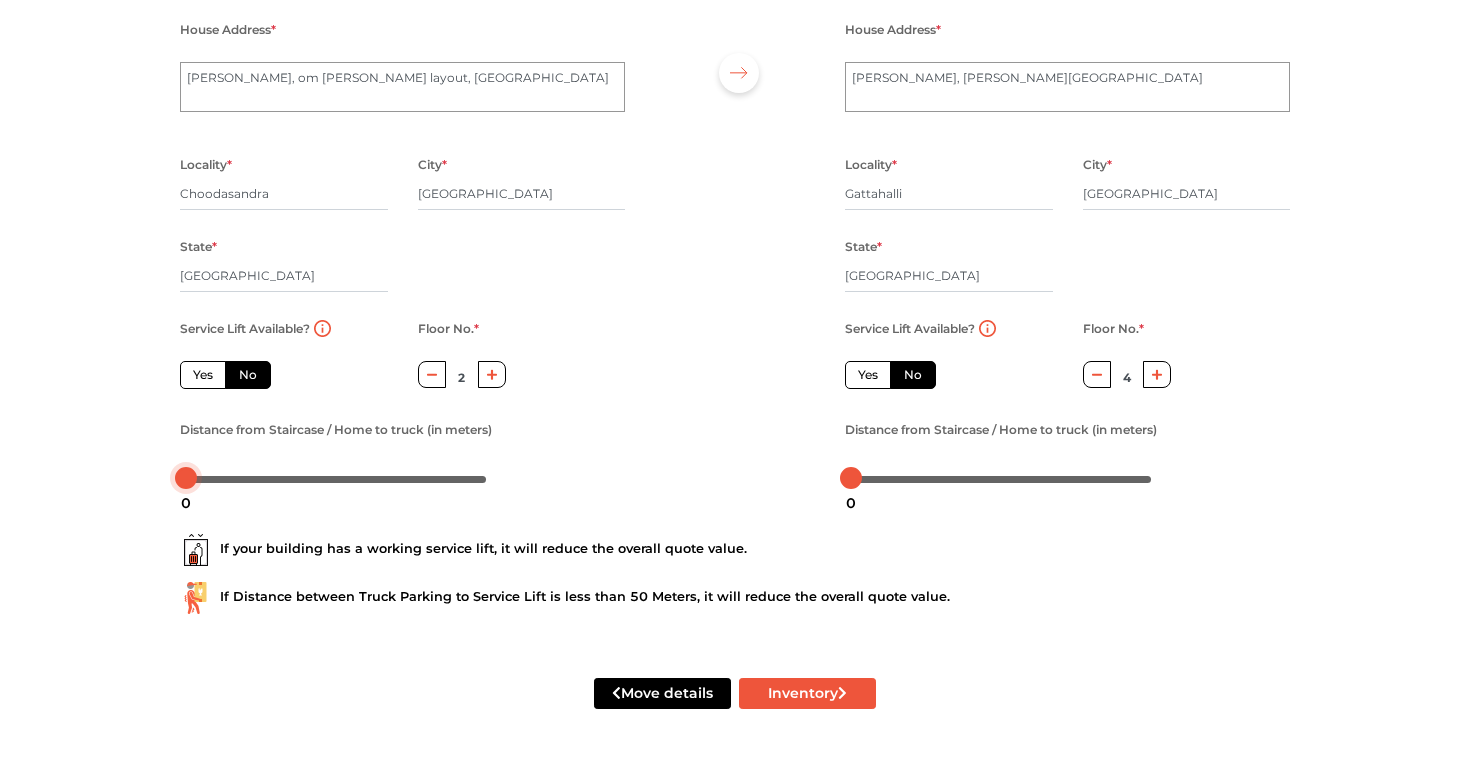 drag, startPoint x: 185, startPoint y: 479, endPoint x: 162, endPoint y: 485, distance: 23.769728 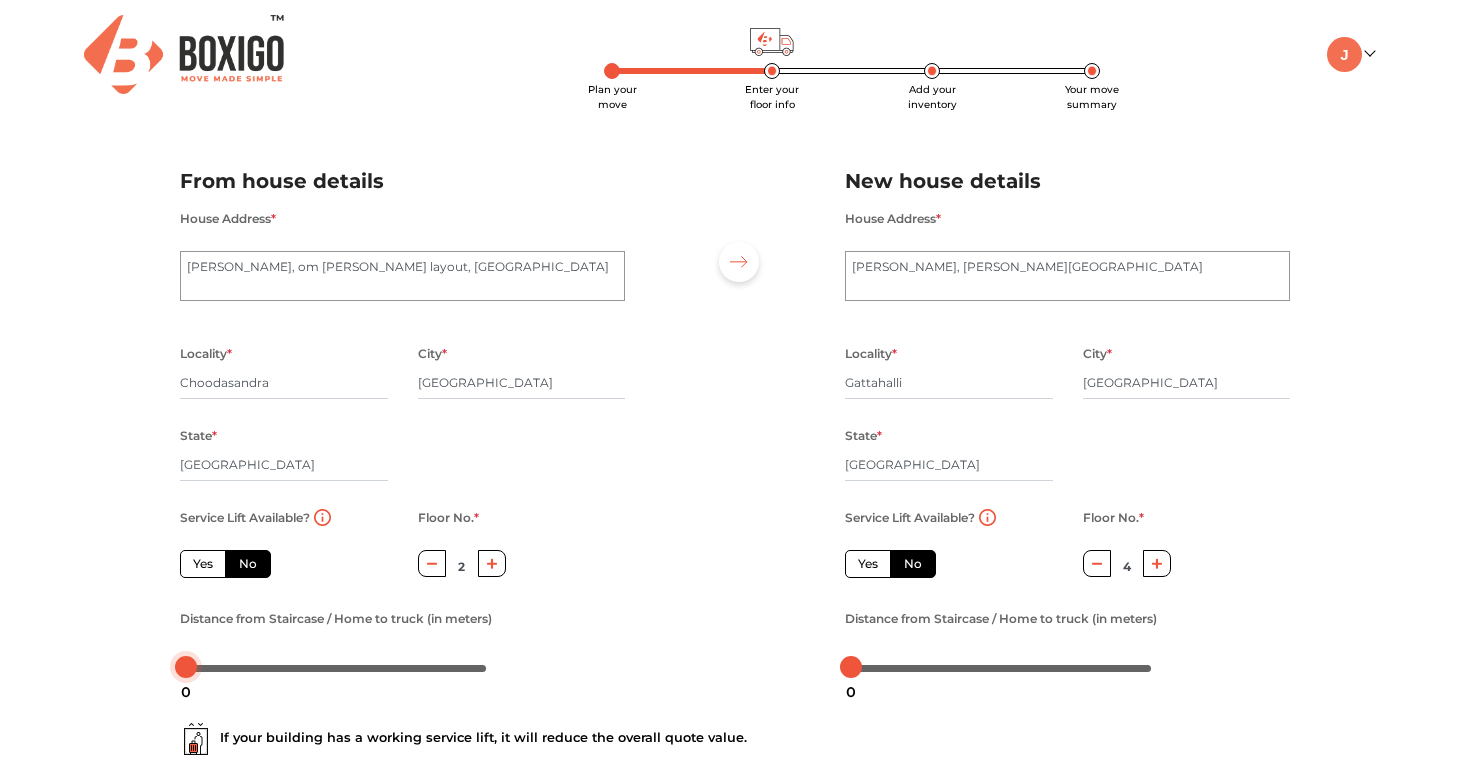 scroll, scrollTop: 189, scrollLeft: 0, axis: vertical 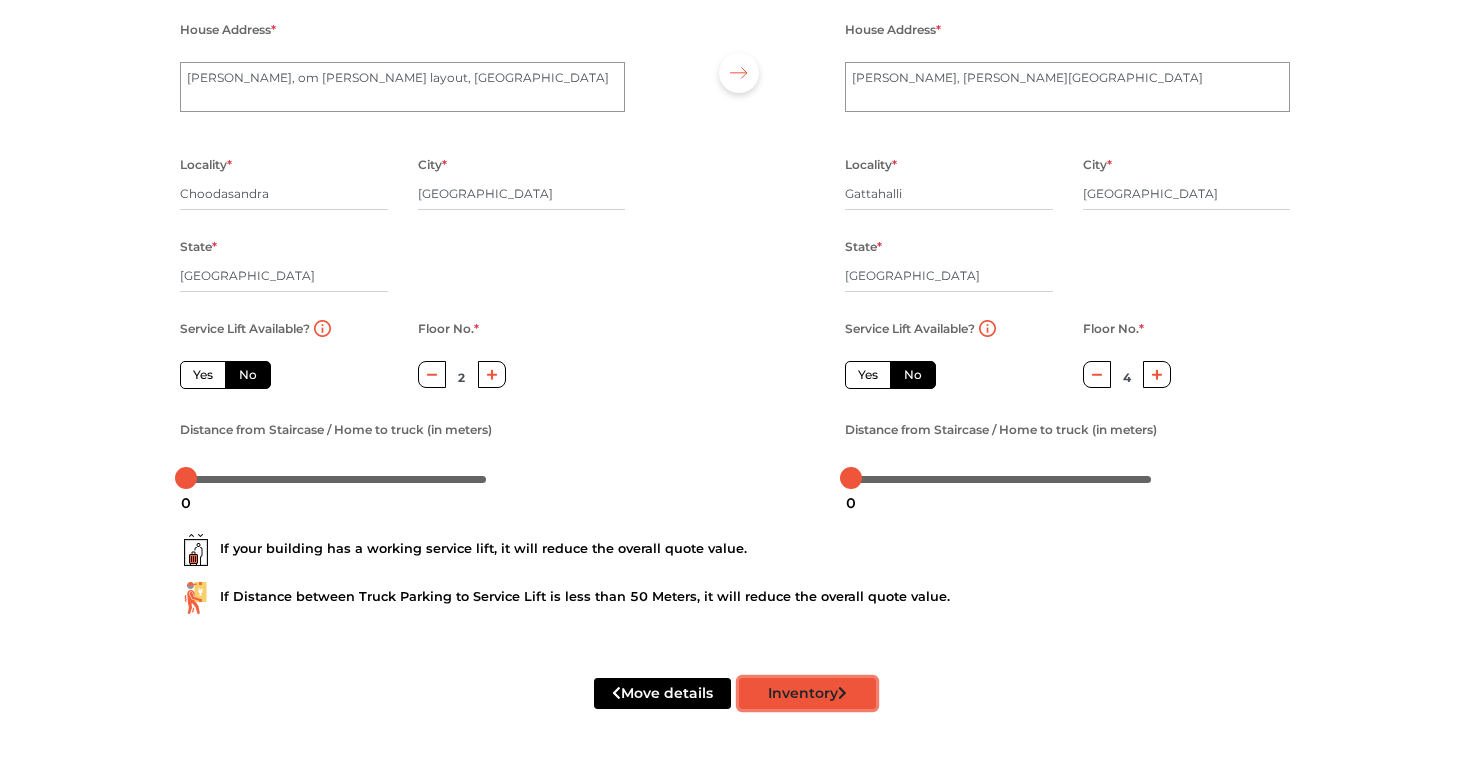 click on "Inventory" at bounding box center (807, 693) 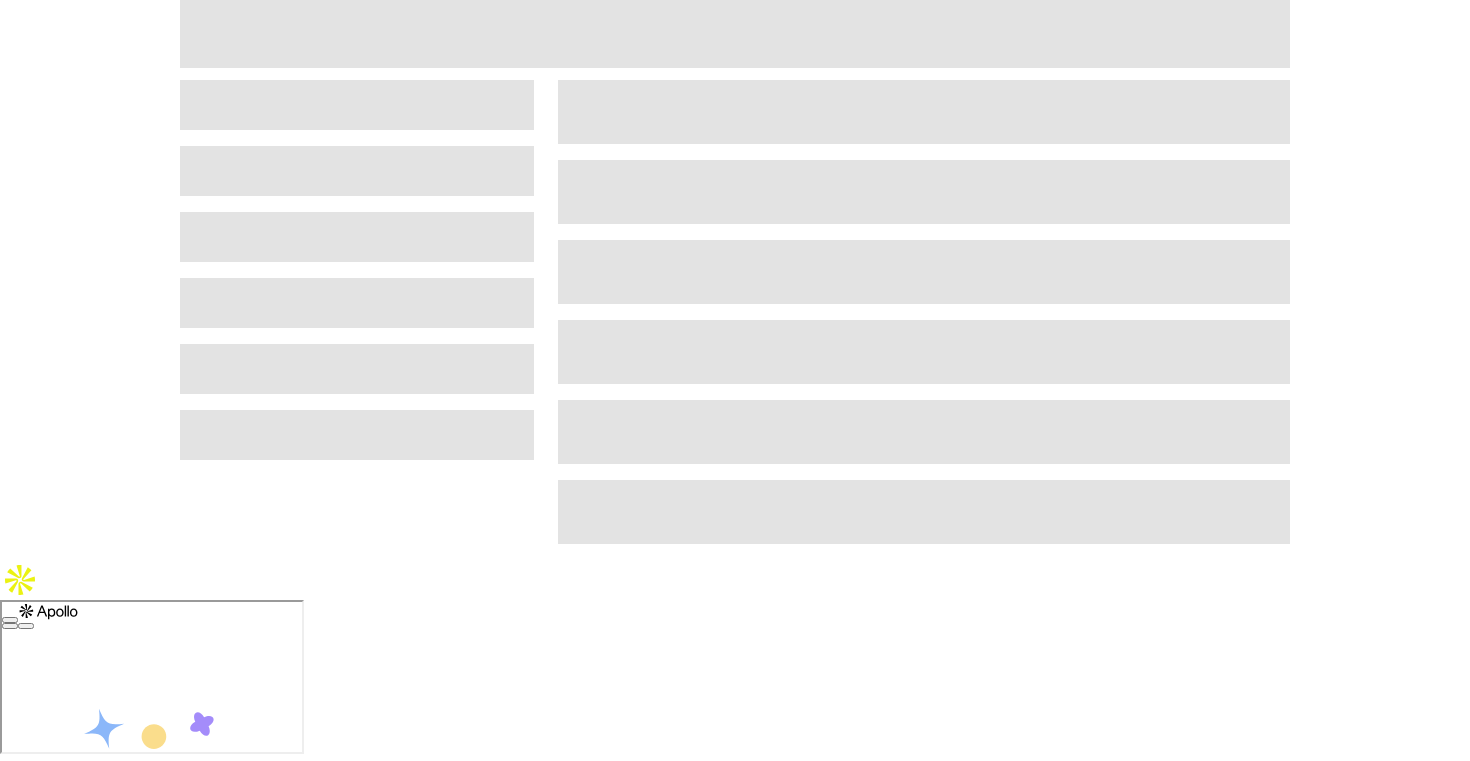 scroll, scrollTop: 0, scrollLeft: 0, axis: both 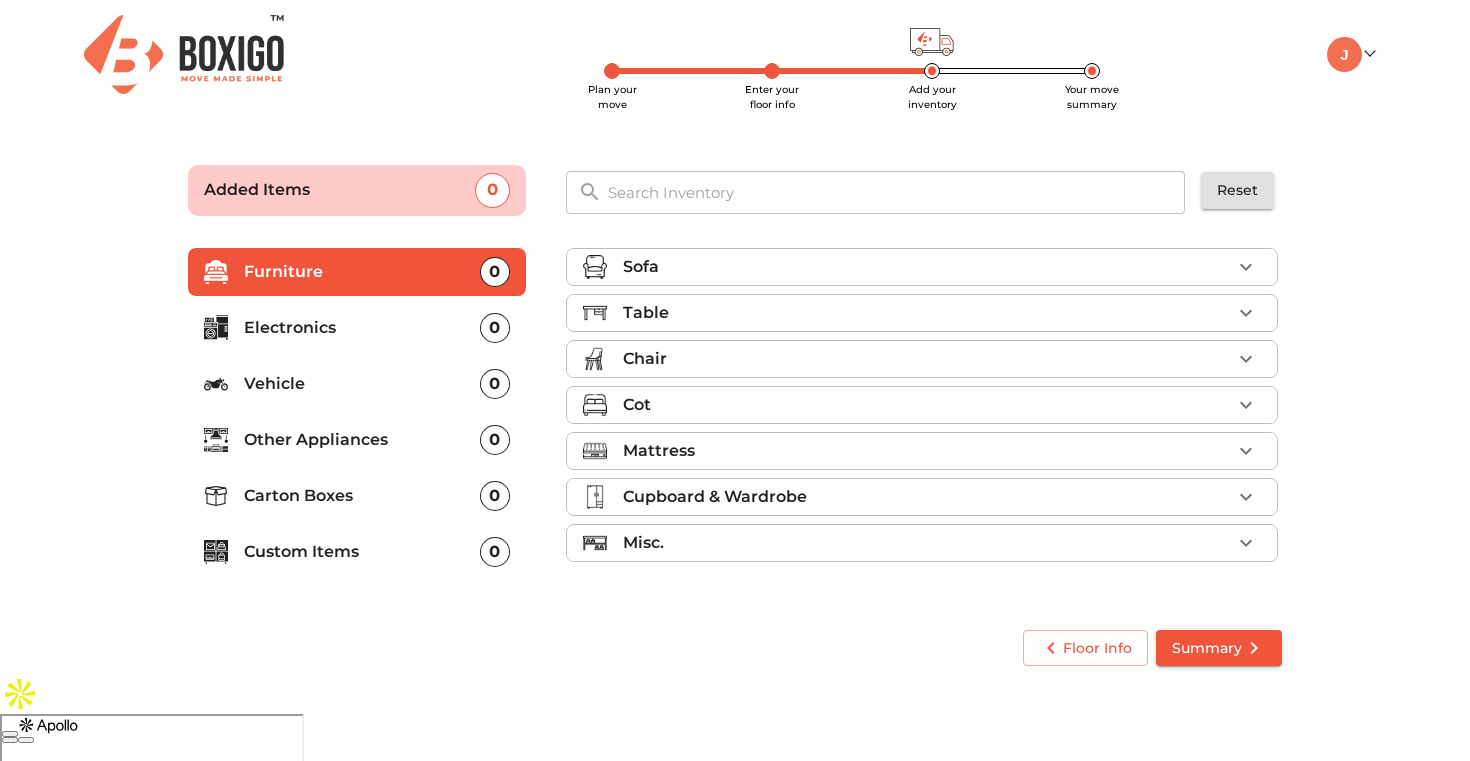 click on "Table" at bounding box center [927, 313] 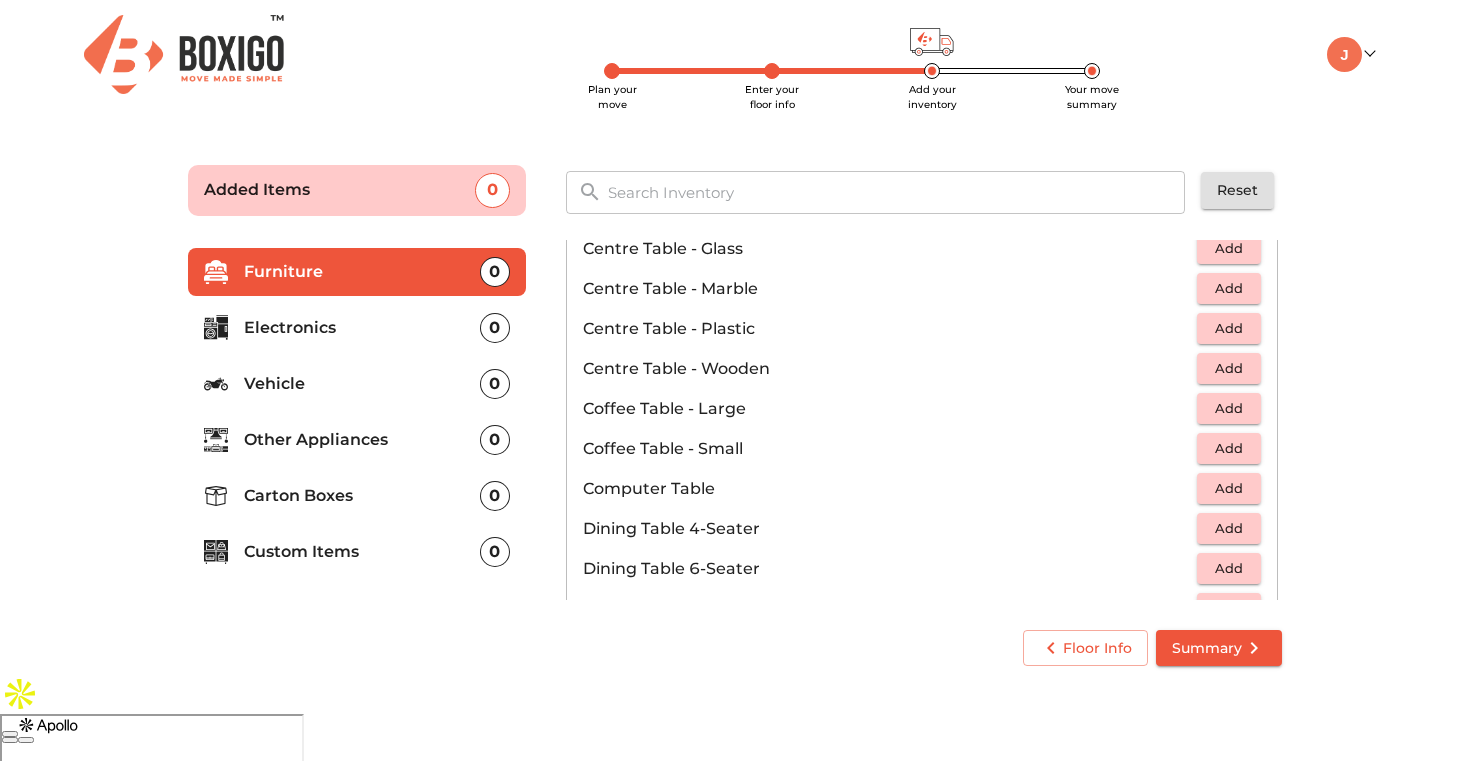 scroll, scrollTop: 166, scrollLeft: 0, axis: vertical 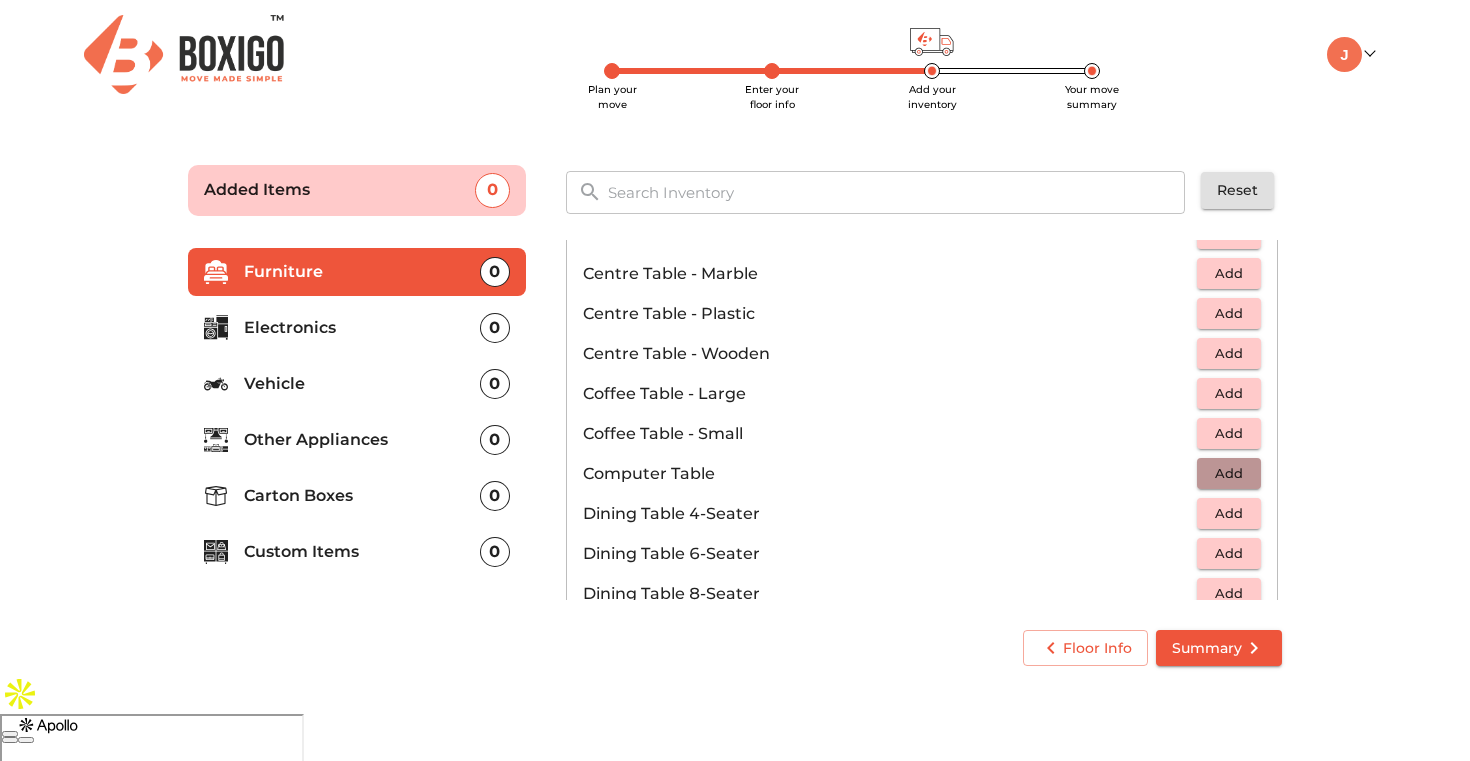 click on "Add" at bounding box center [1229, 473] 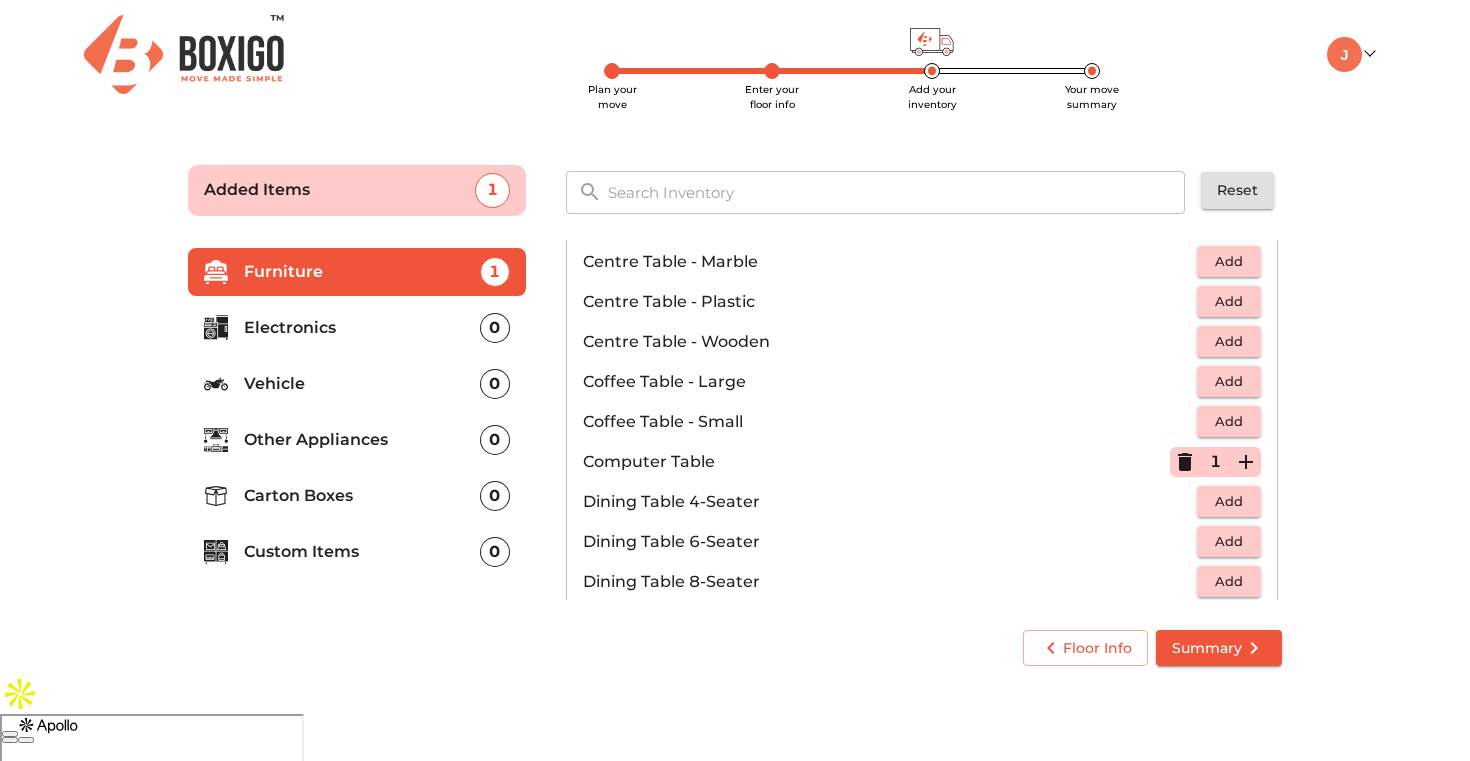 scroll, scrollTop: 0, scrollLeft: 0, axis: both 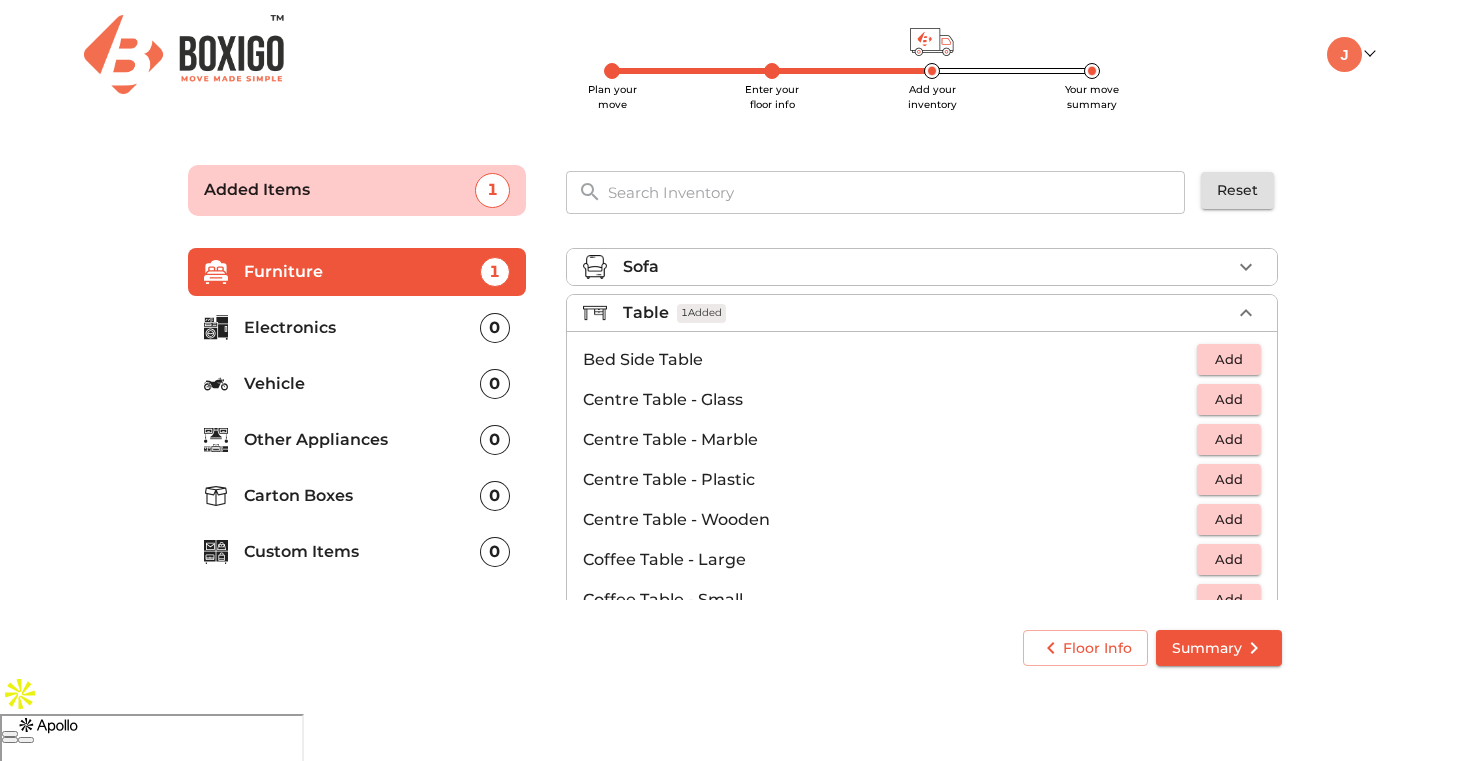 click on "Table 1  Added" at bounding box center (927, 313) 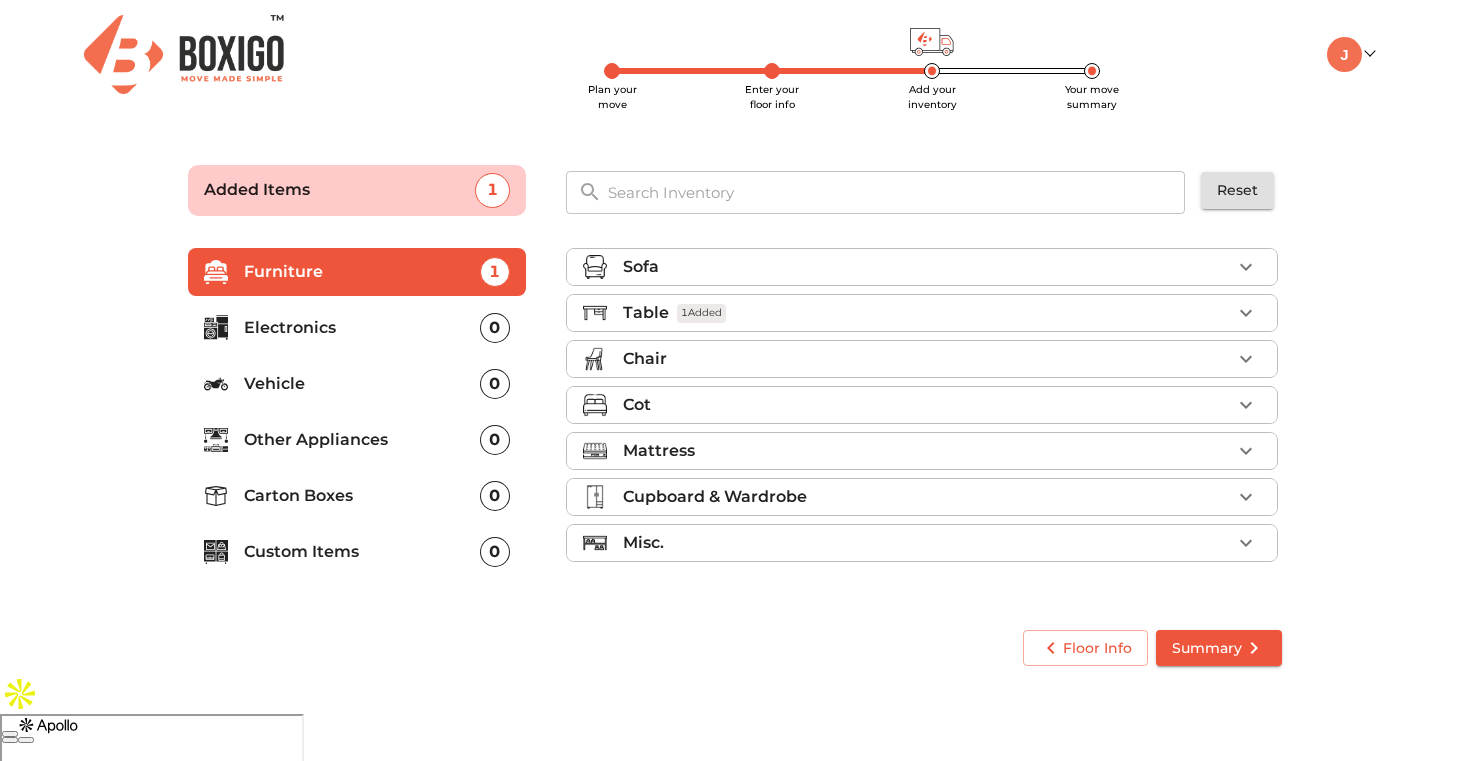 click on "Cot" at bounding box center [927, 405] 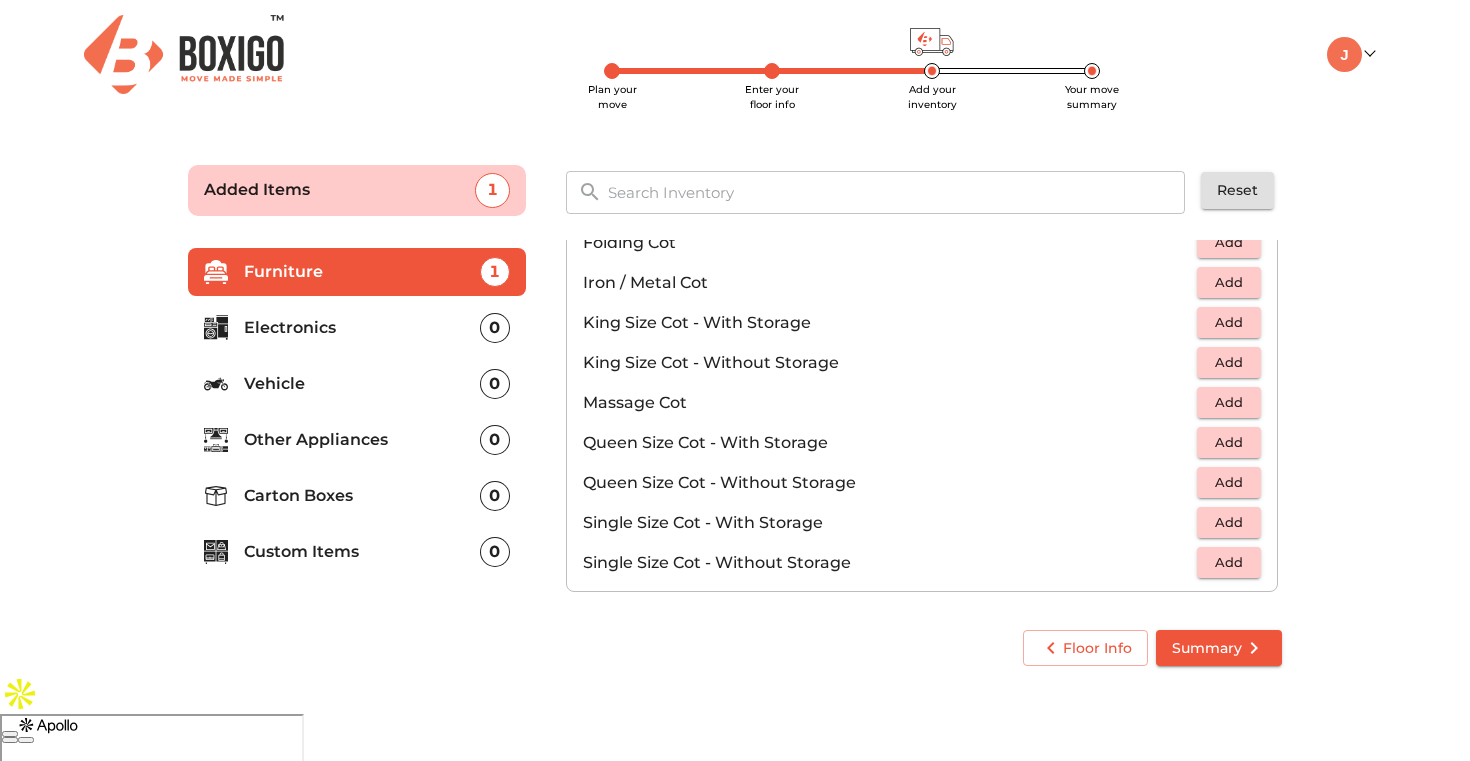 scroll, scrollTop: 495, scrollLeft: 0, axis: vertical 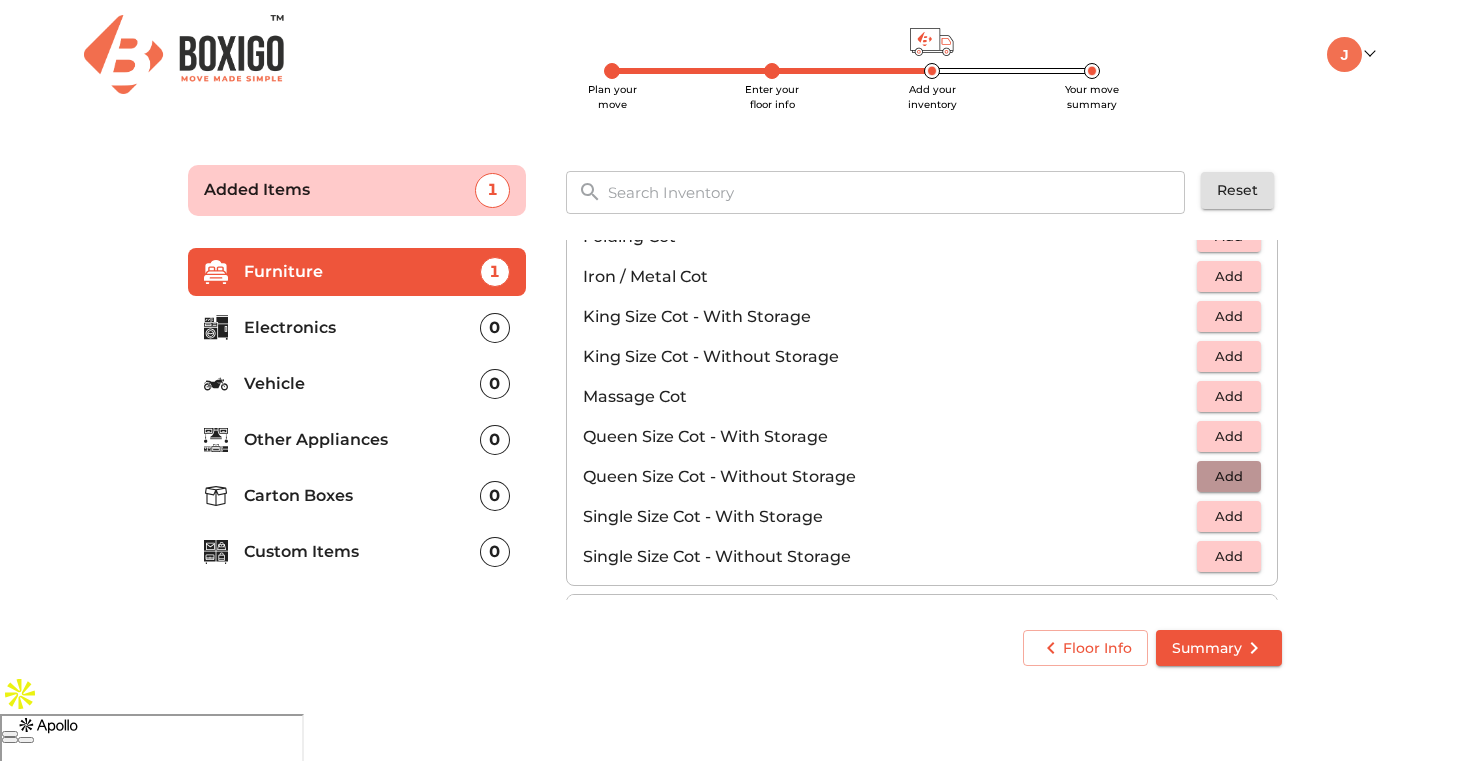 click on "Add" at bounding box center (1229, 476) 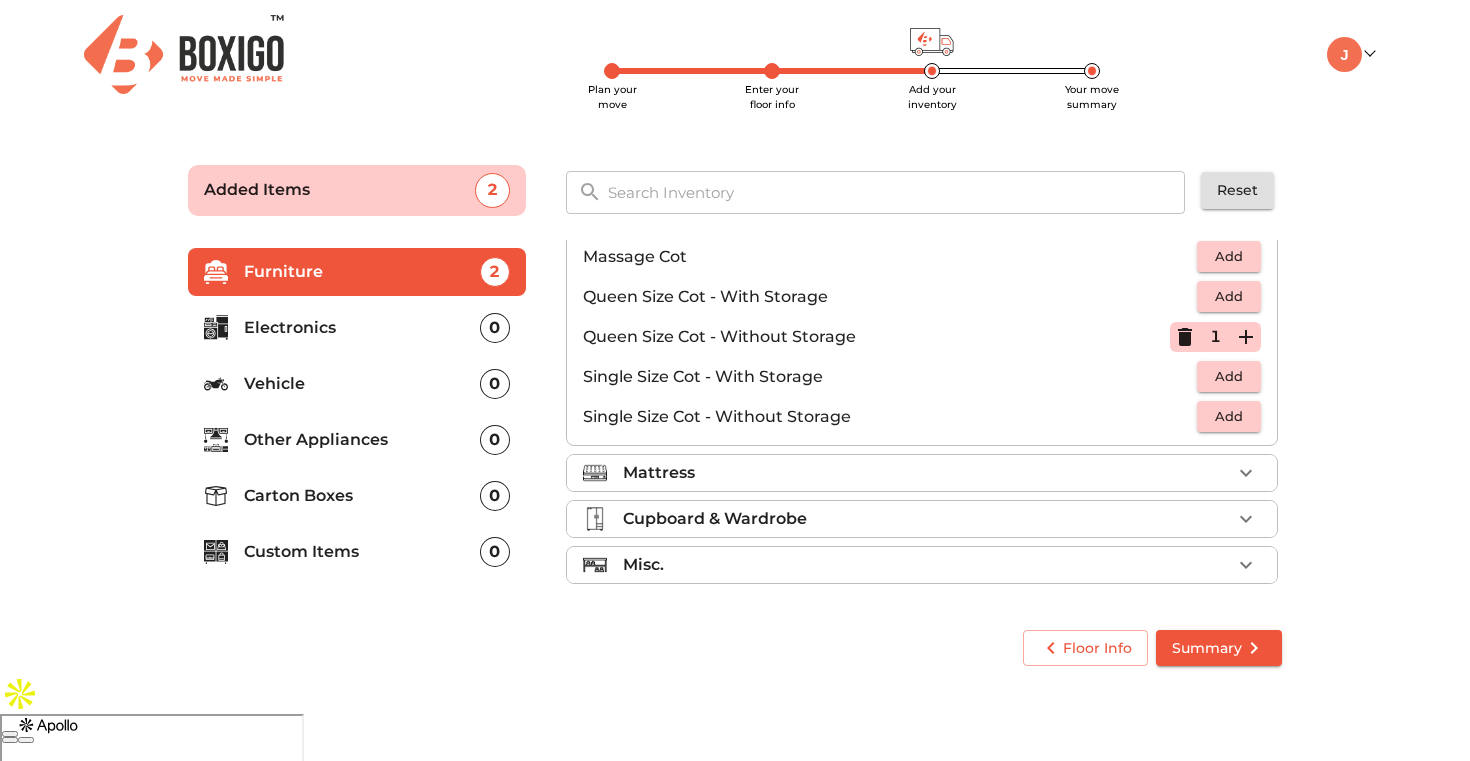 click on "Mattress" at bounding box center [927, 473] 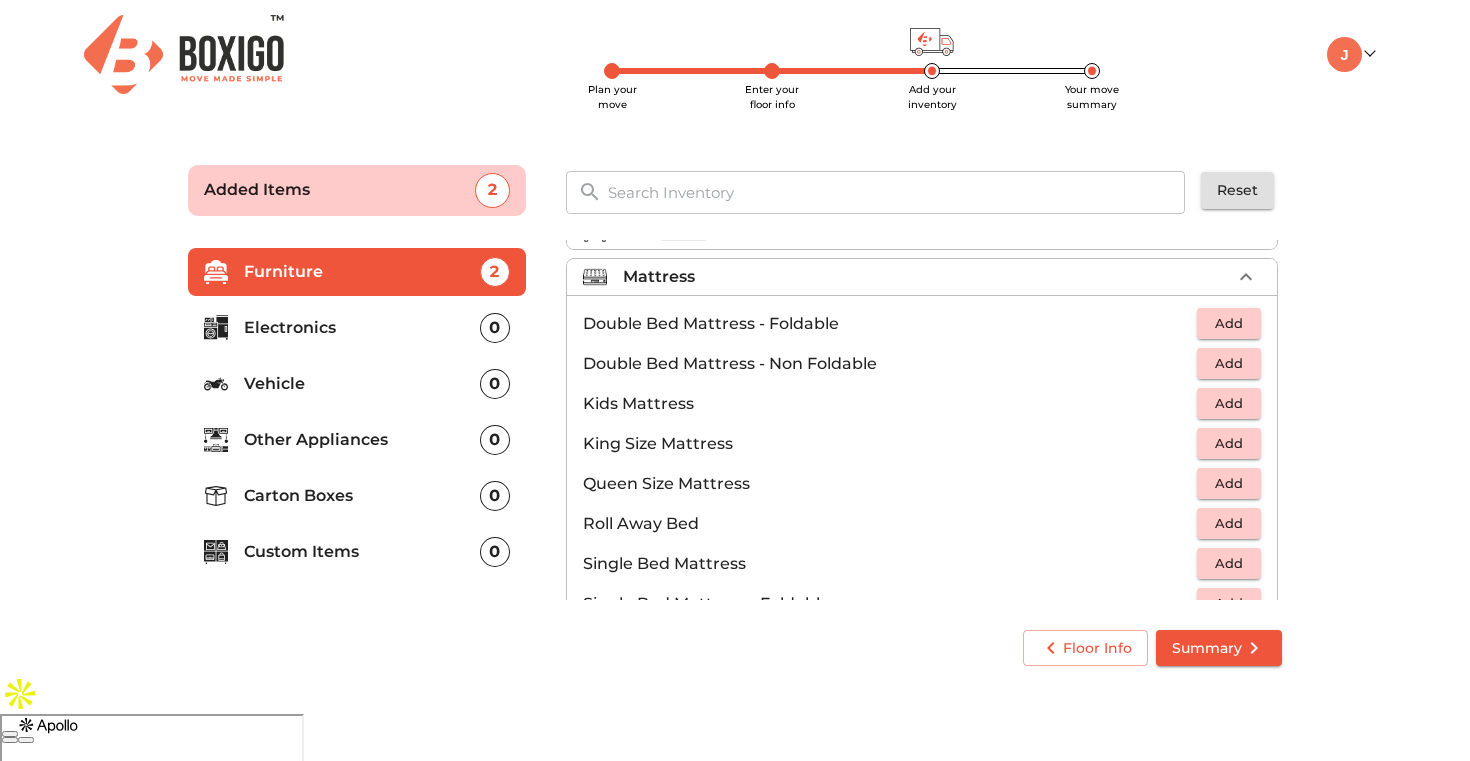 scroll, scrollTop: 178, scrollLeft: 0, axis: vertical 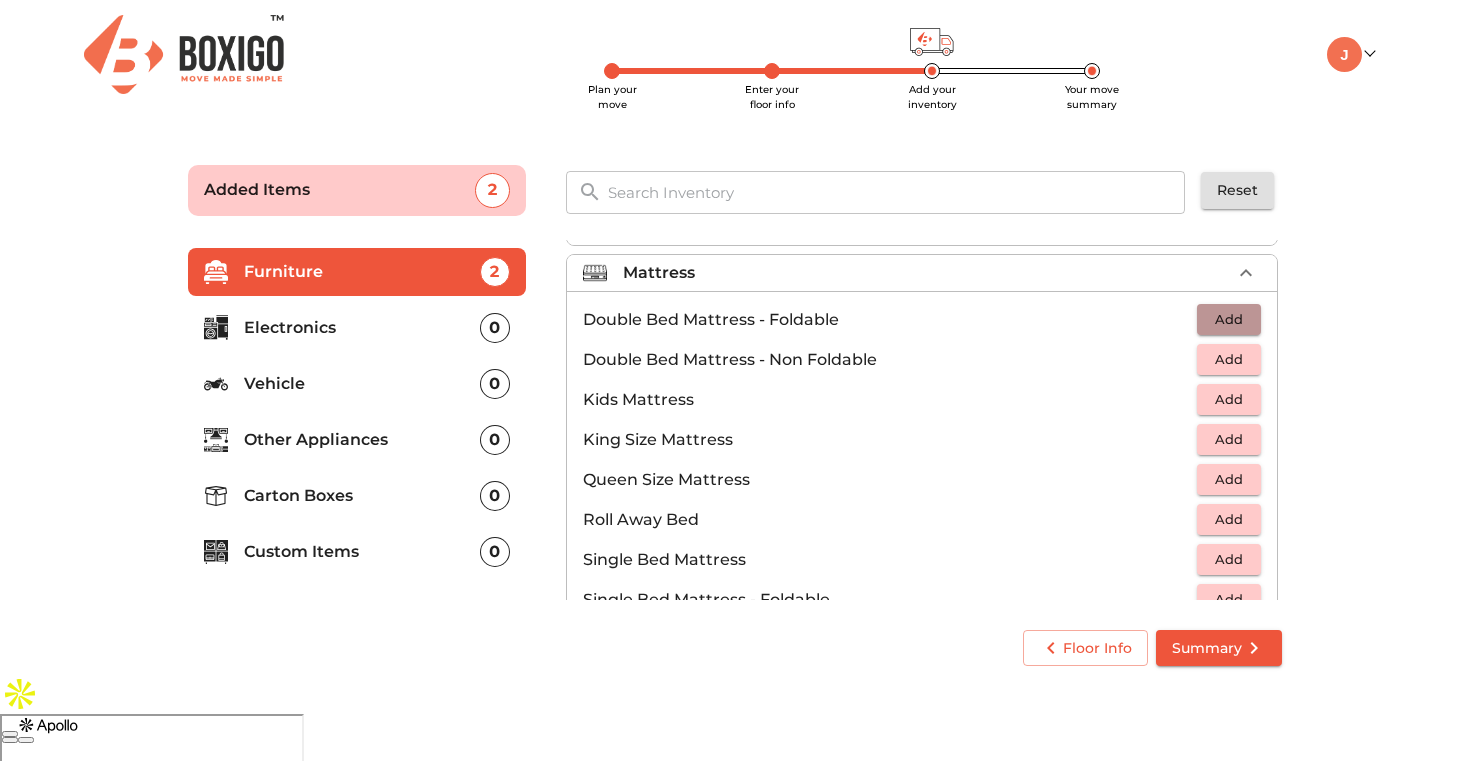 click on "Add" at bounding box center [1229, 319] 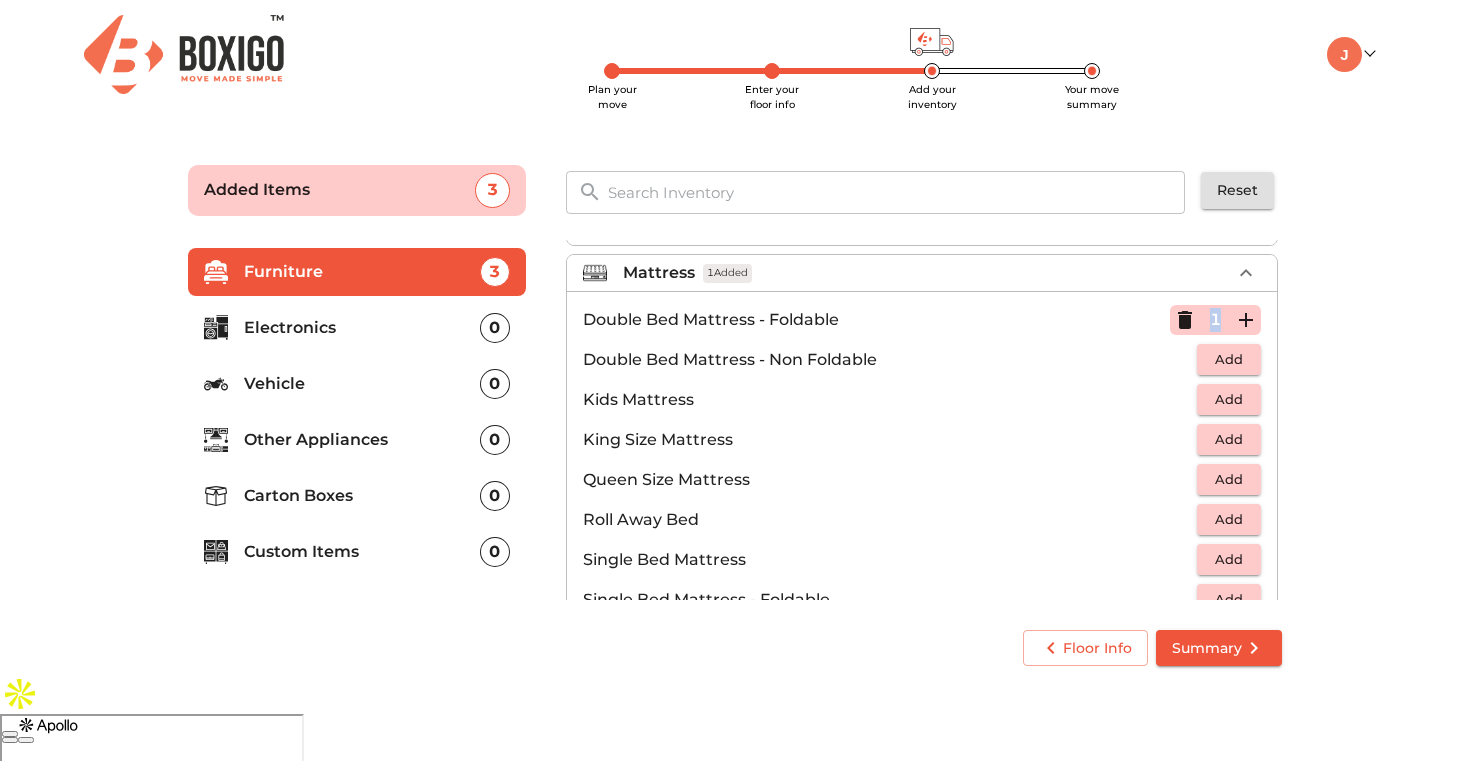 click on "1" at bounding box center (1215, 320) 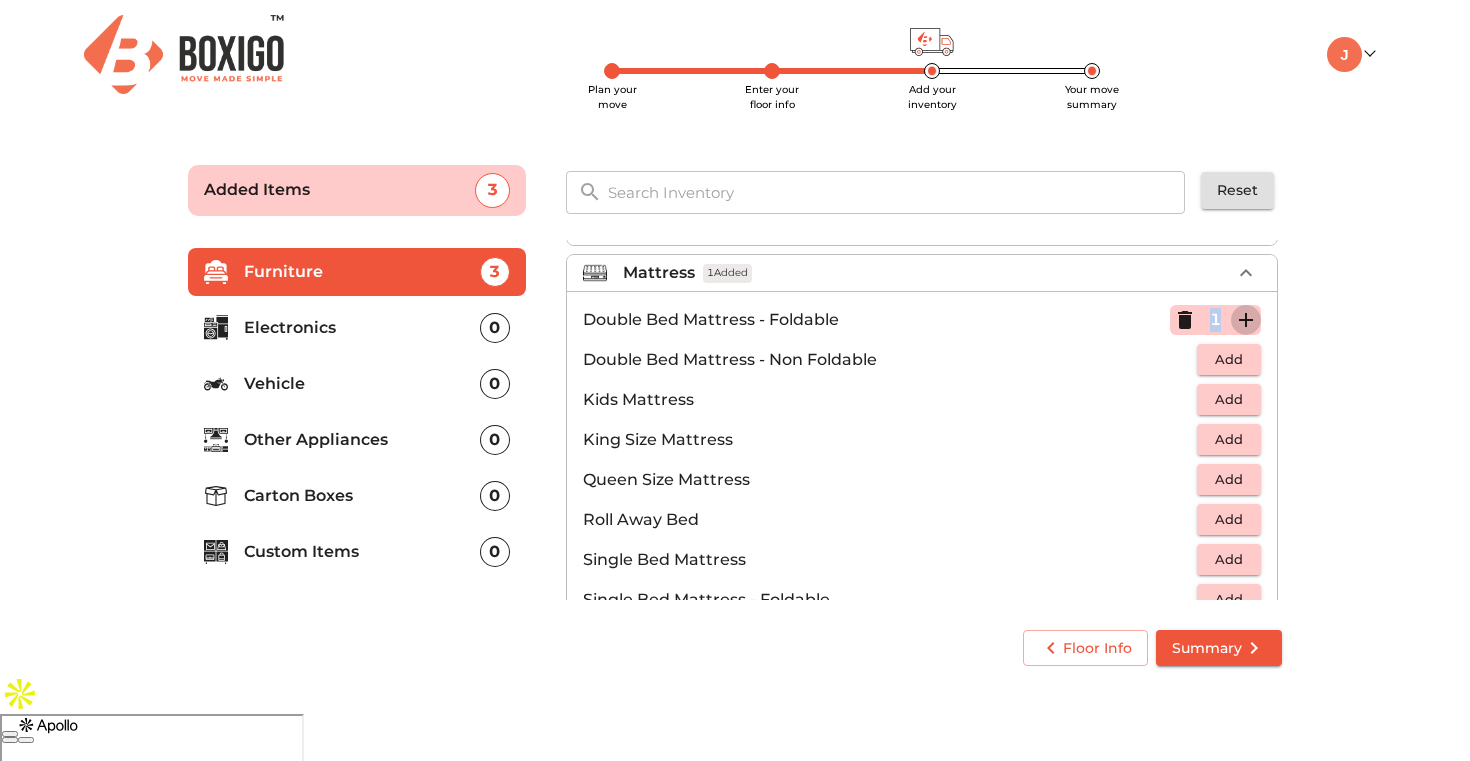 click 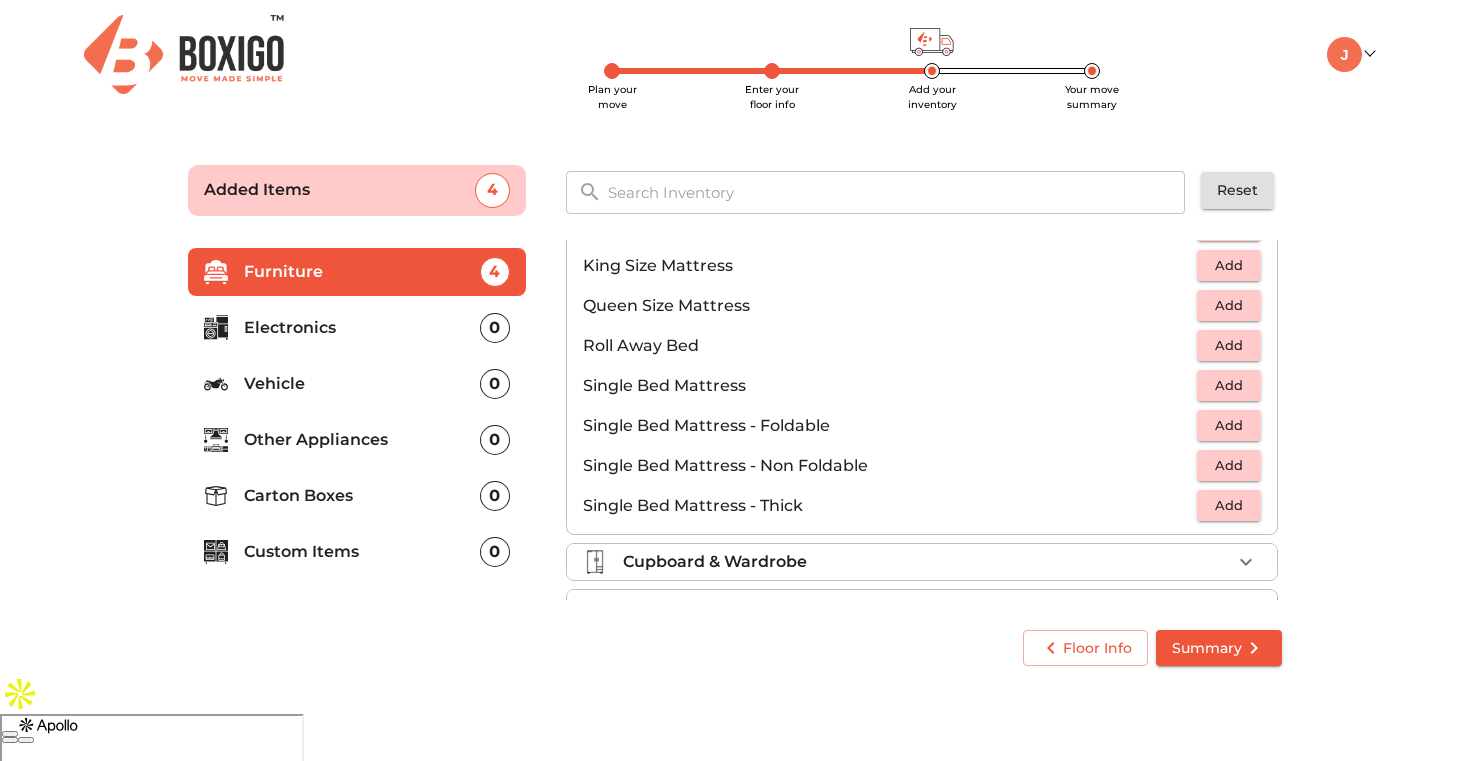 scroll, scrollTop: 395, scrollLeft: 0, axis: vertical 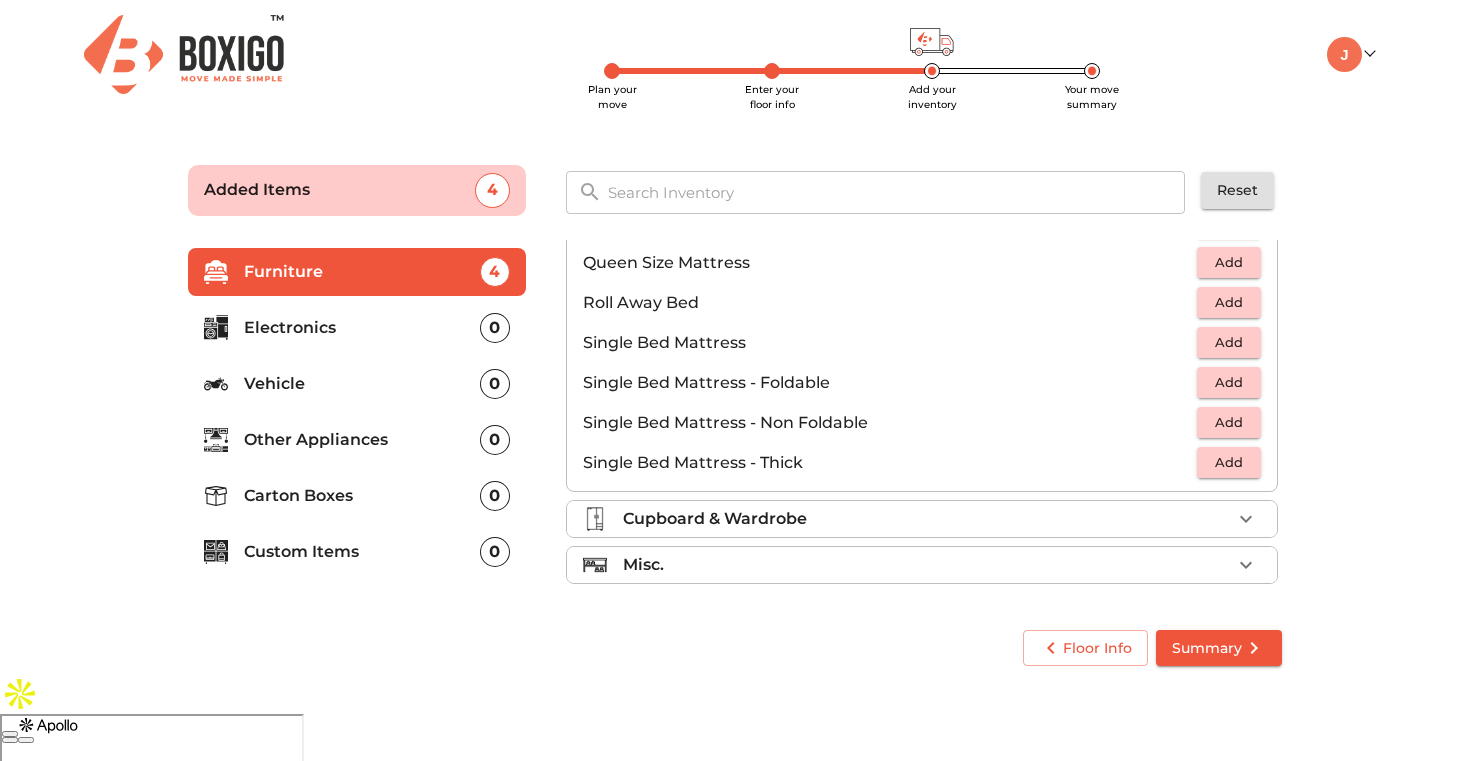 click on "Cupboard & Wardrobe" at bounding box center (927, 519) 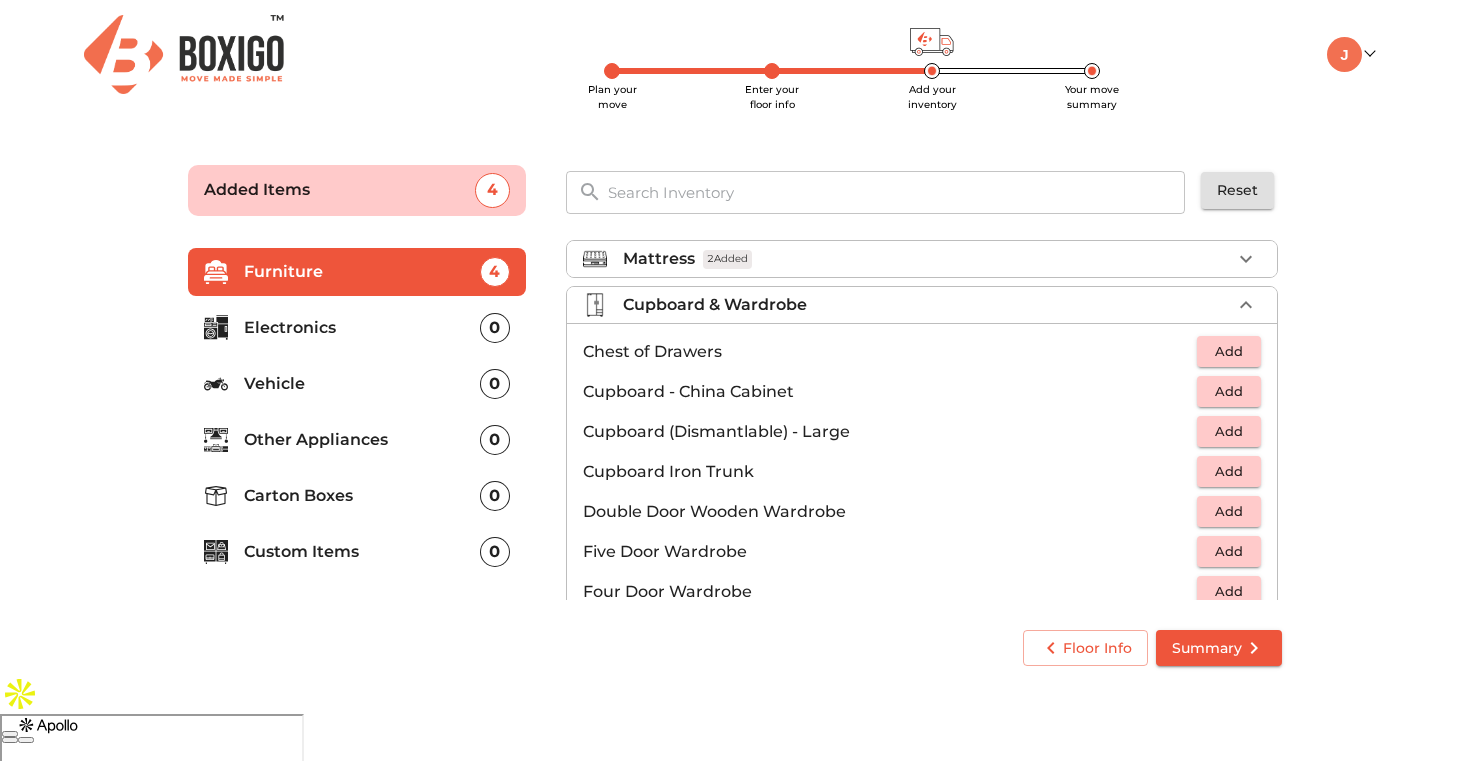 scroll, scrollTop: 190, scrollLeft: 0, axis: vertical 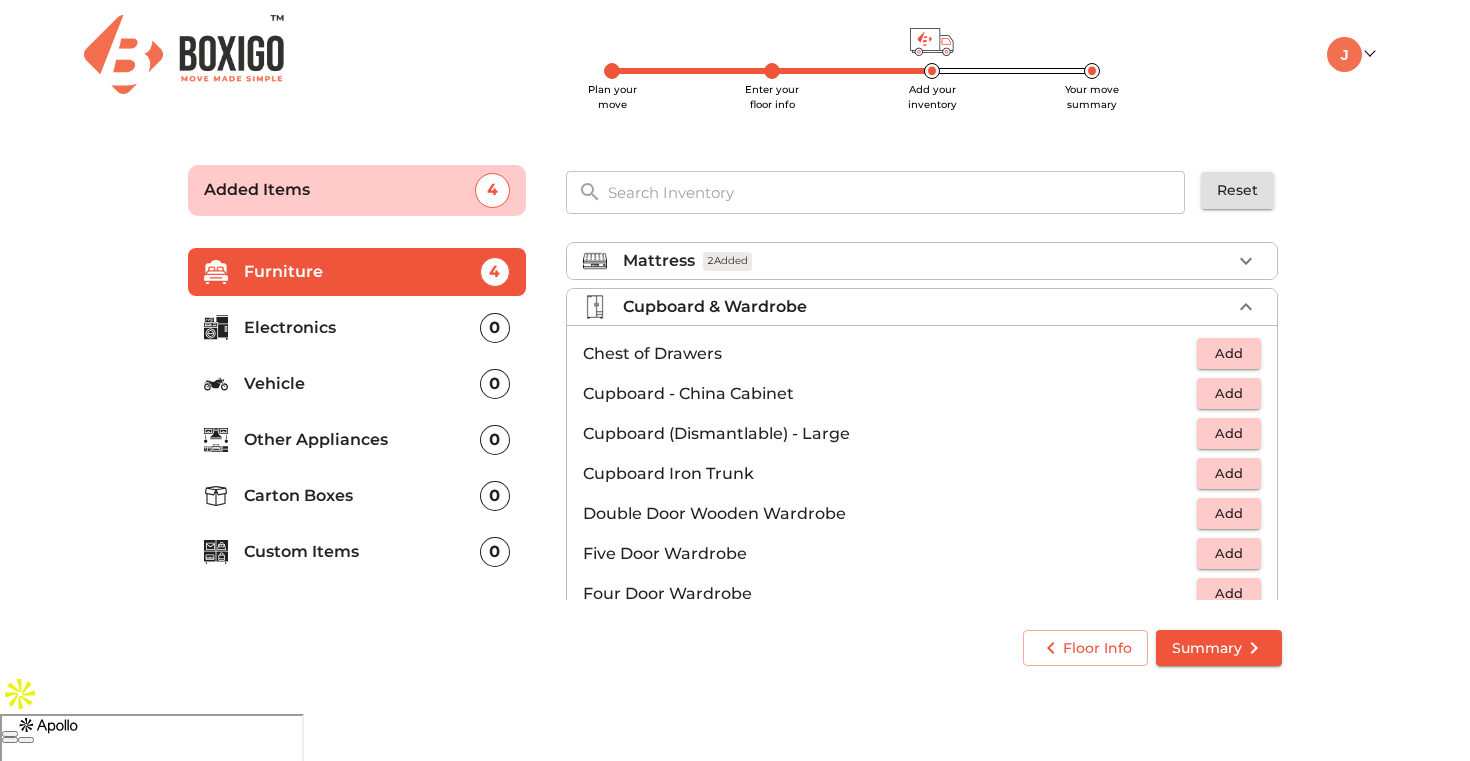 click on "Cupboard & Wardrobe" at bounding box center (927, 307) 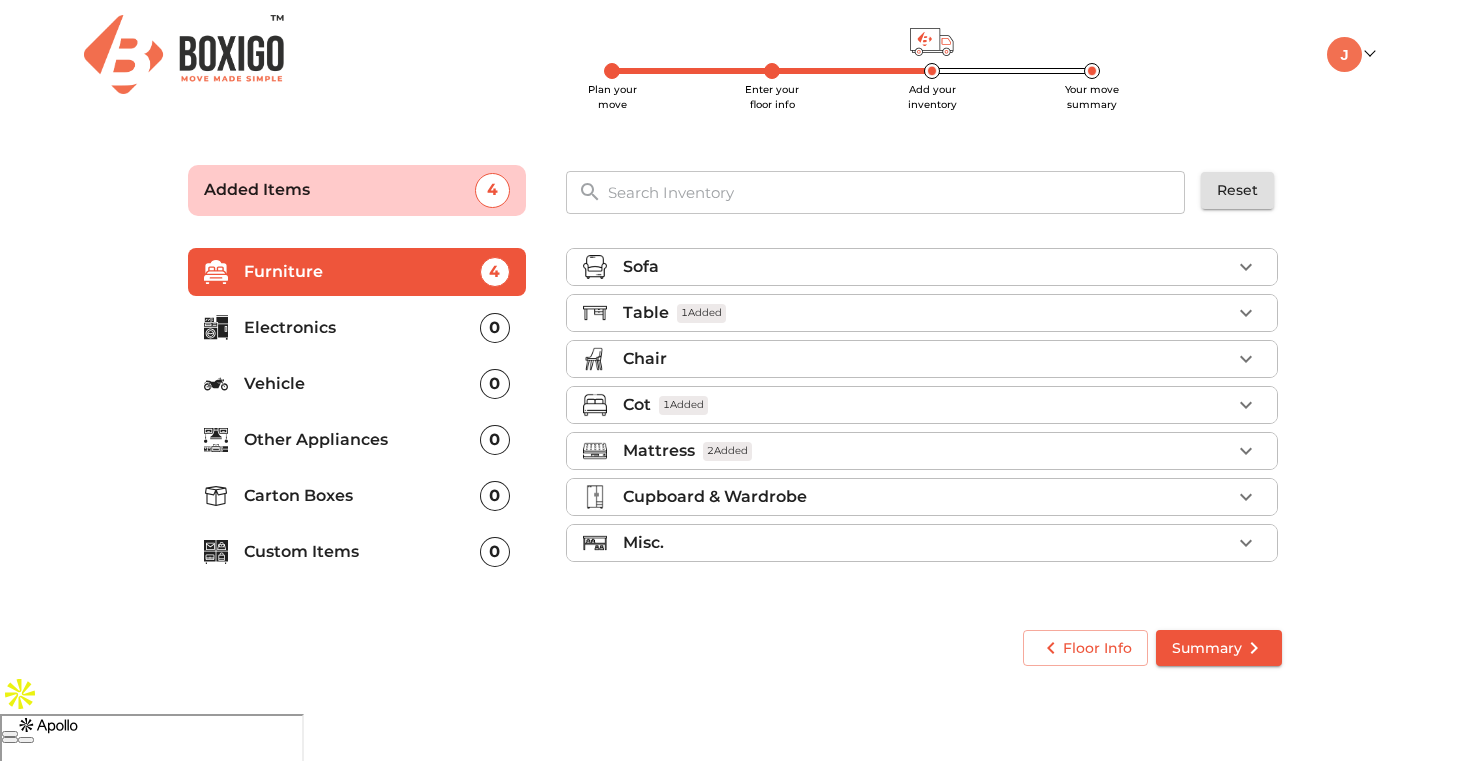 scroll, scrollTop: 0, scrollLeft: 0, axis: both 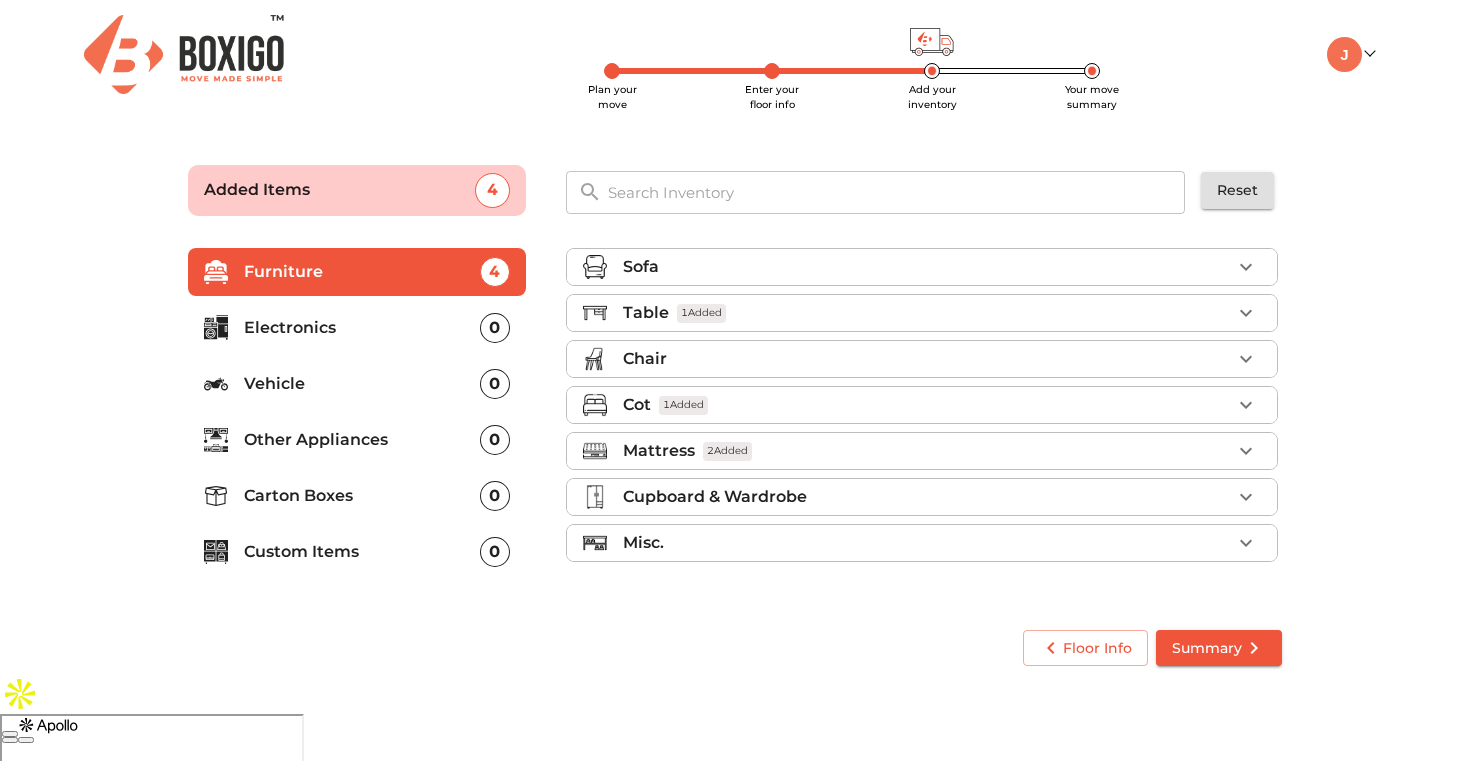 click on "Other Appliances" at bounding box center [362, 440] 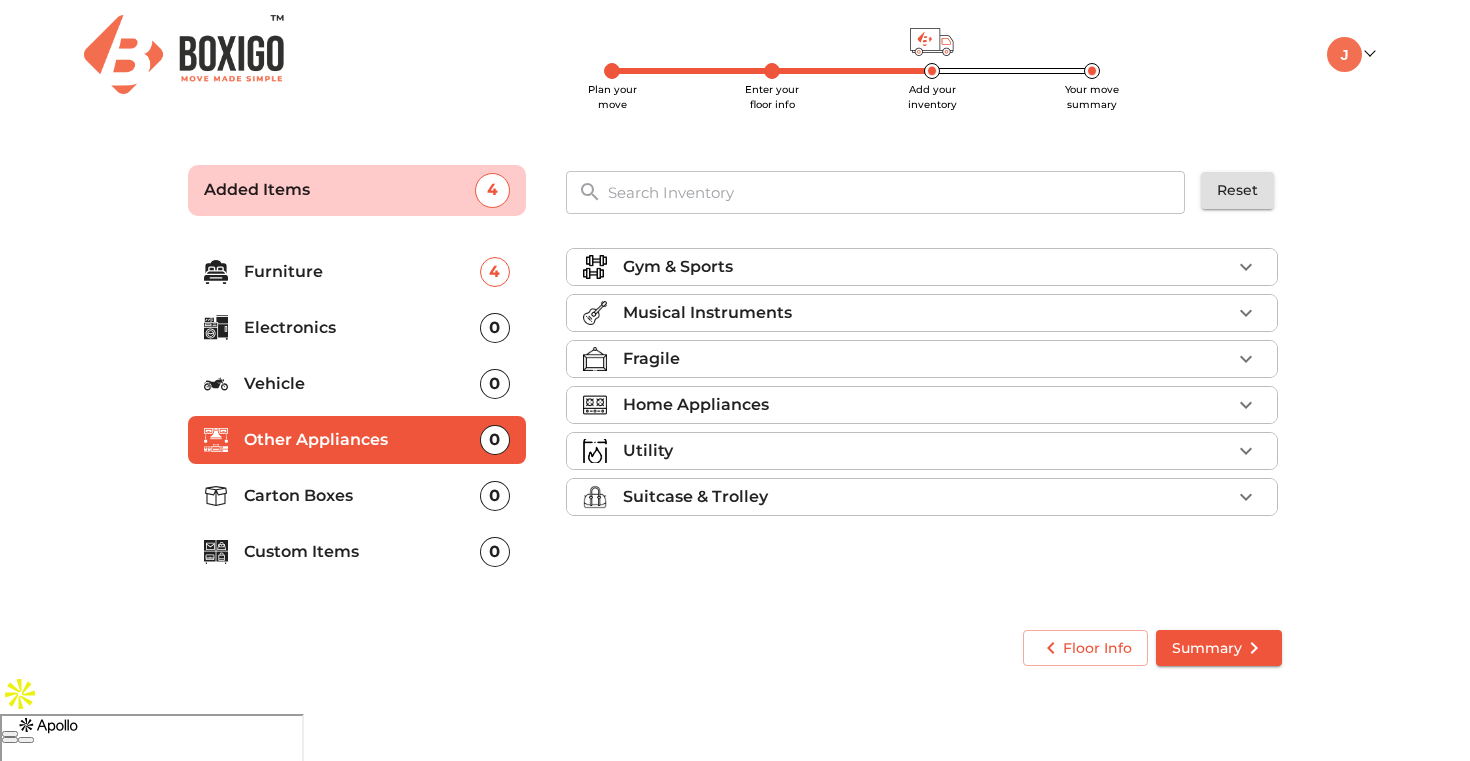 click on "Carton Boxes" at bounding box center (362, 496) 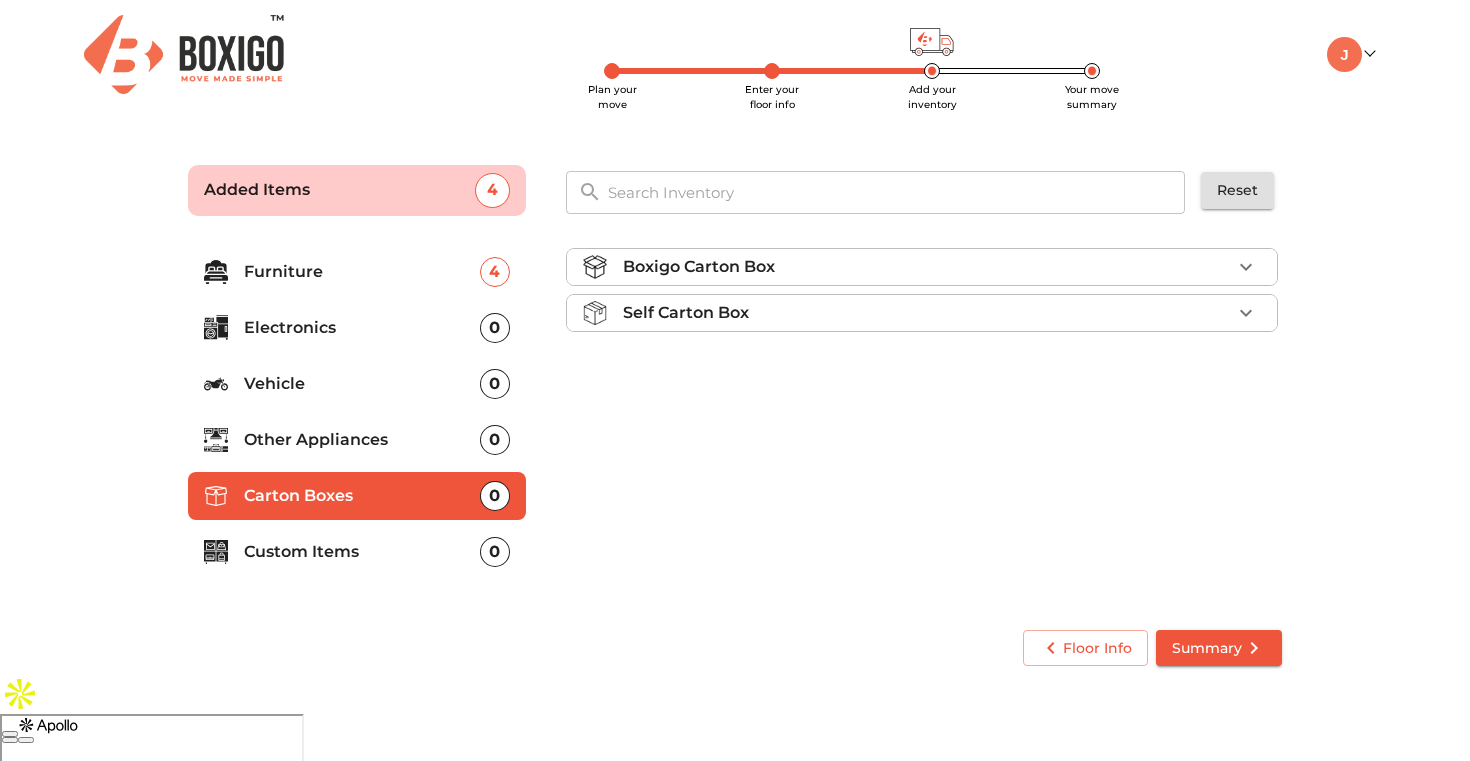 click on "Boxigo Carton Box" at bounding box center (927, 267) 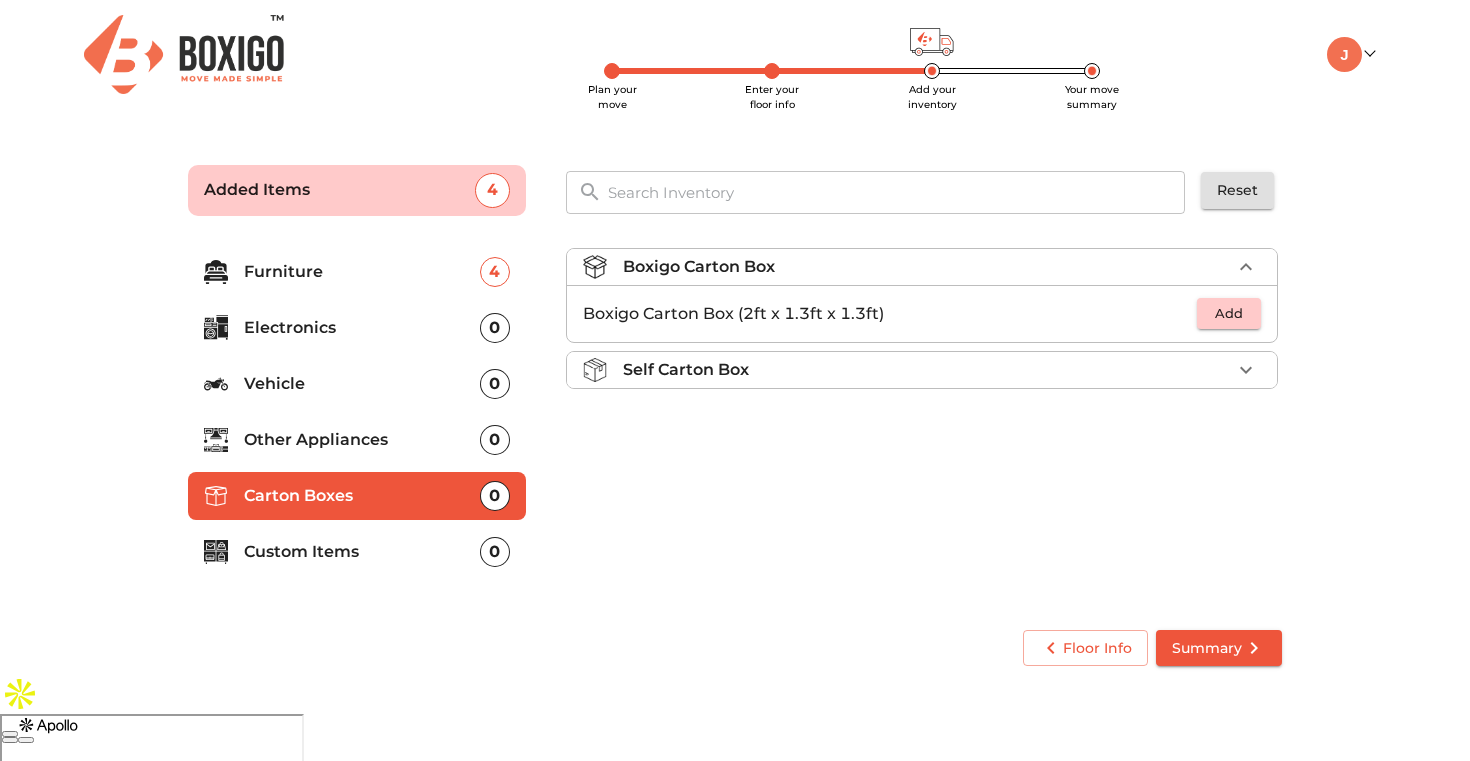 click on "Add" at bounding box center (1229, 313) 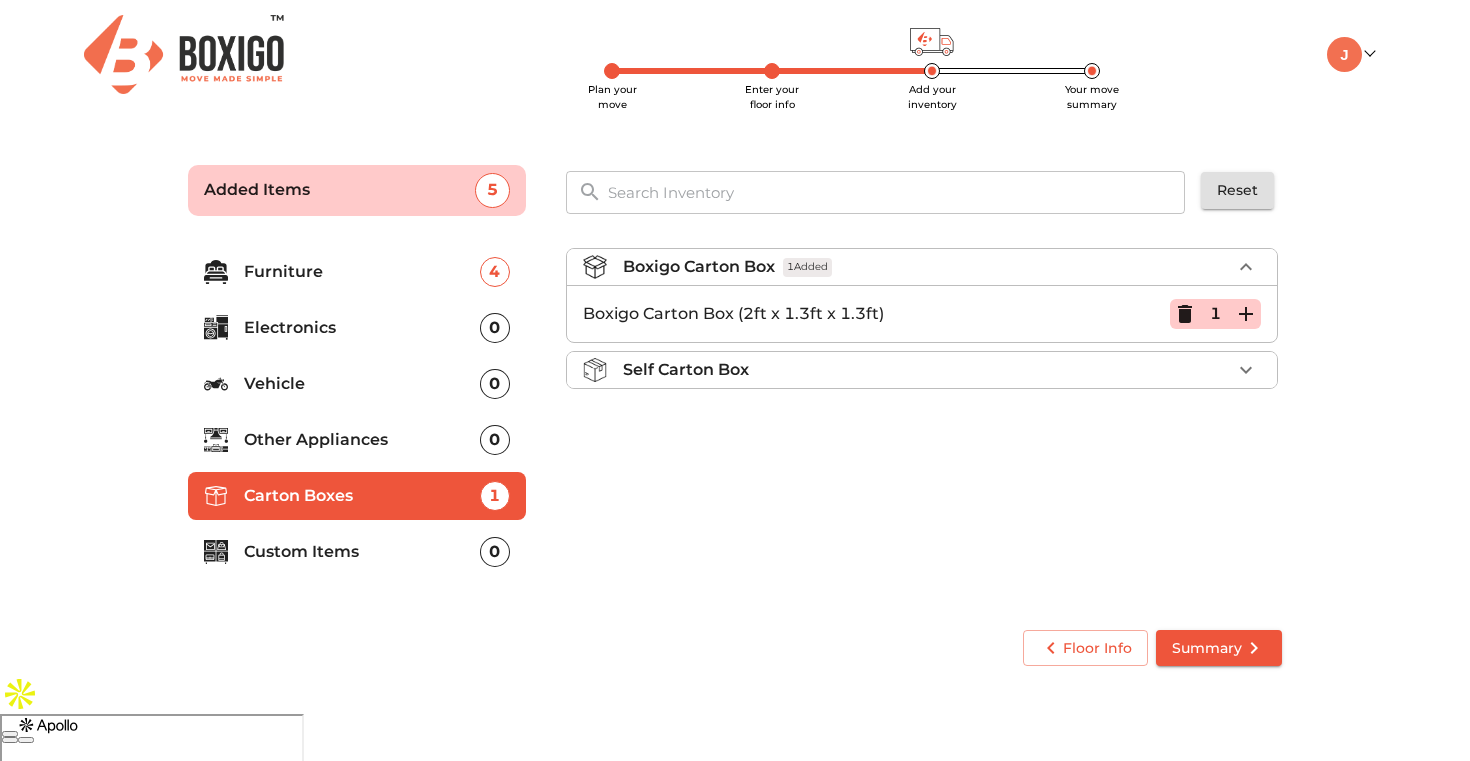 click on "Boxigo Carton Box 1  Added Boxigo Carton Box (2ft x 1.3ft x 1.3ft) 1 Self Carton Box" at bounding box center (924, 421) 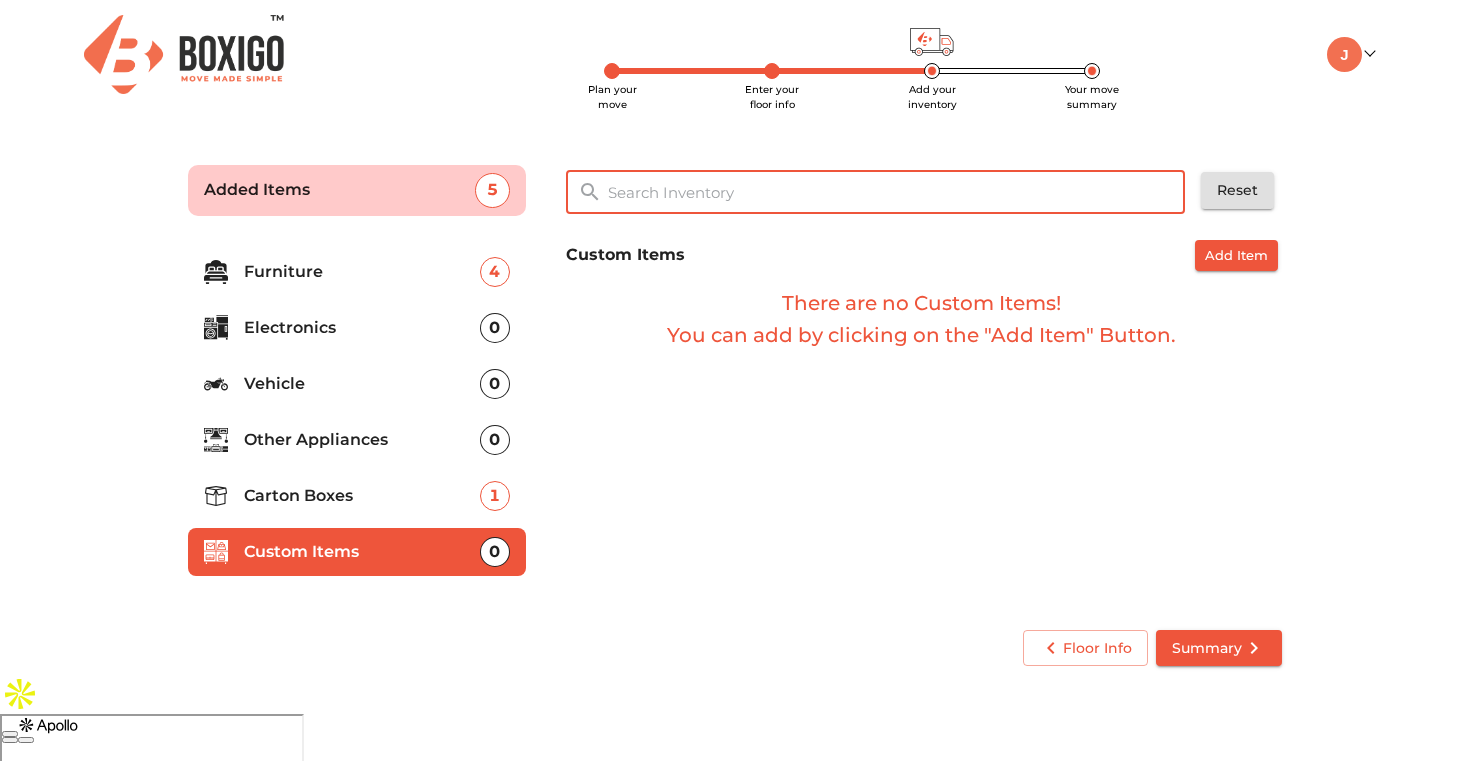 click at bounding box center [897, 192] 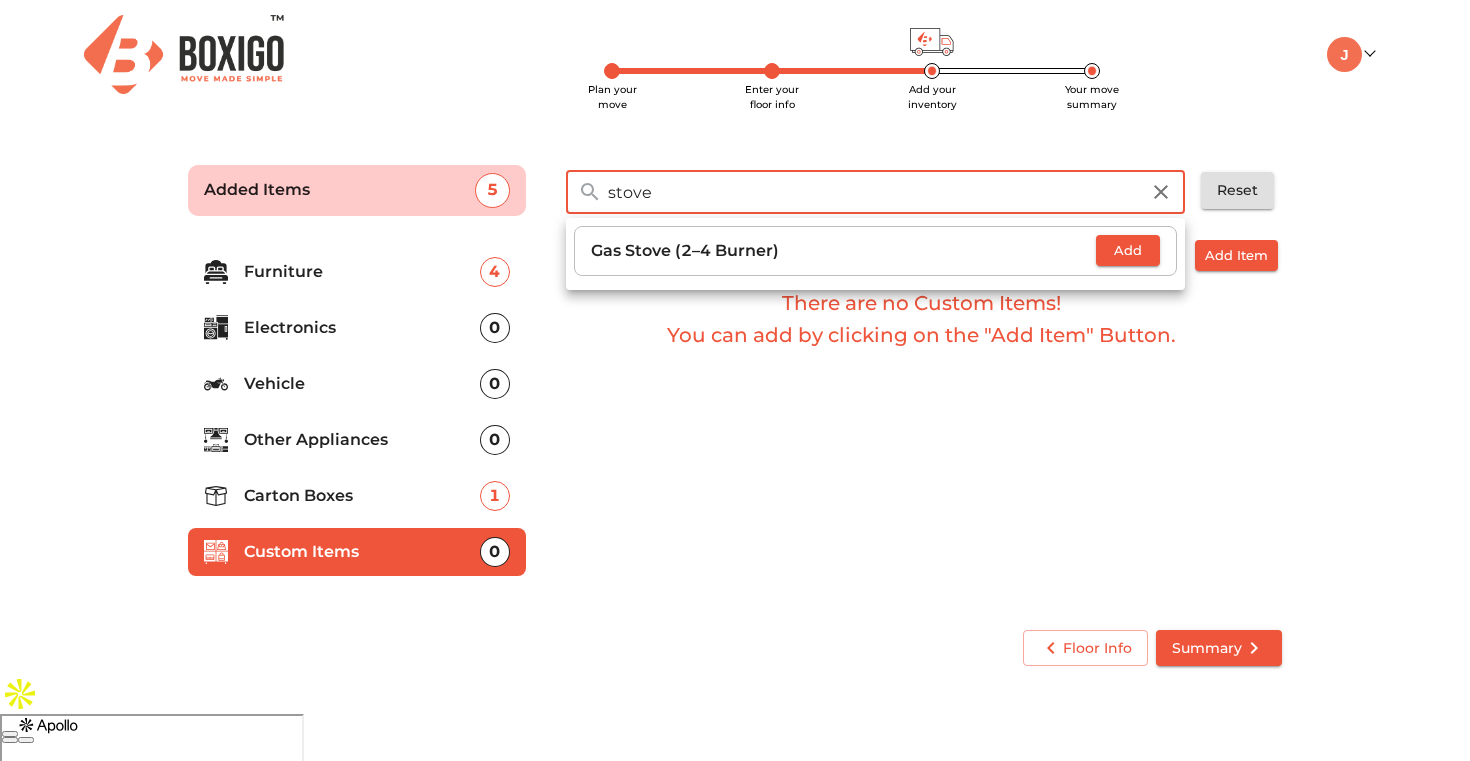 type on "stove" 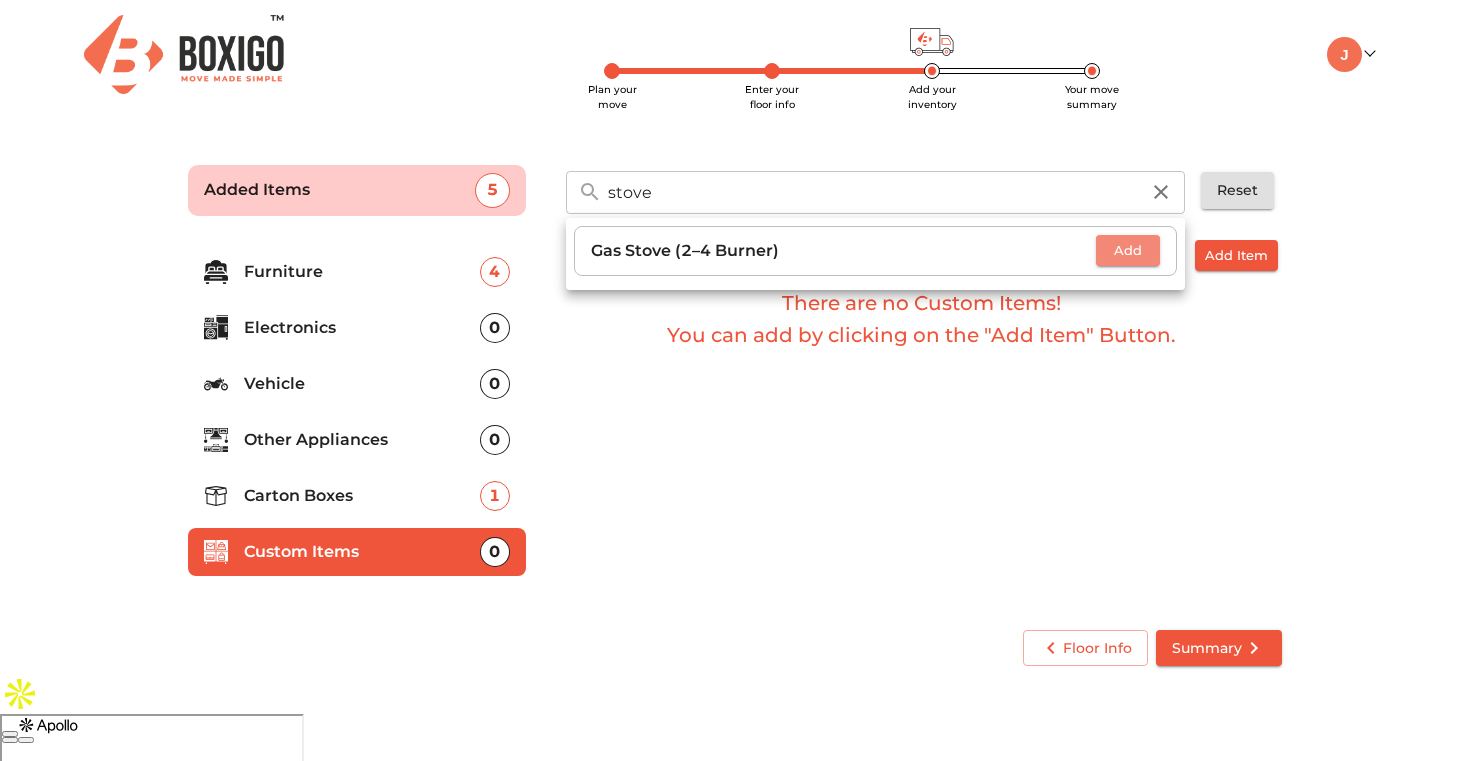 click on "Add" at bounding box center [1128, 250] 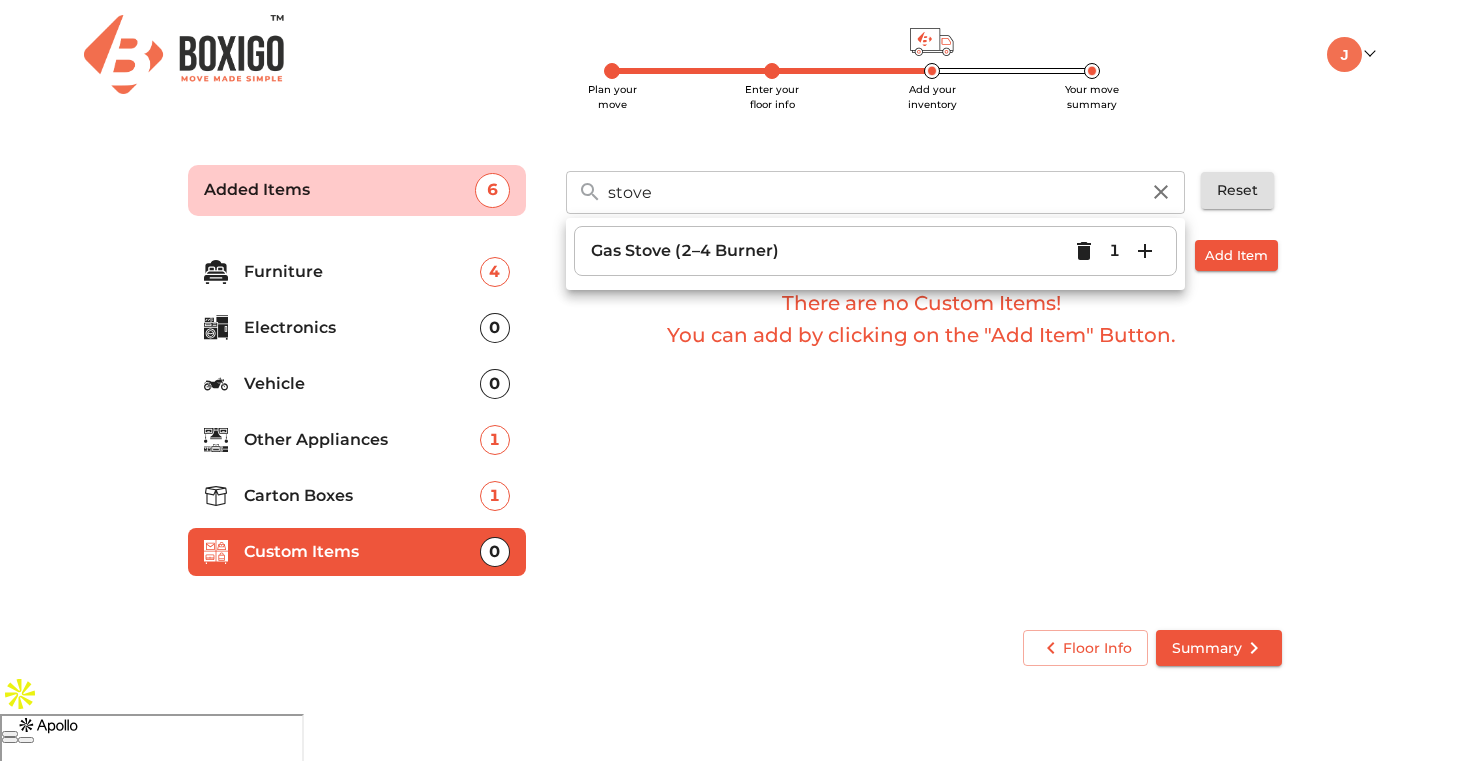 click on "Custom Items Add Item There are no Custom Items! You can add by clicking on the "Add Item" Button." at bounding box center [924, 421] 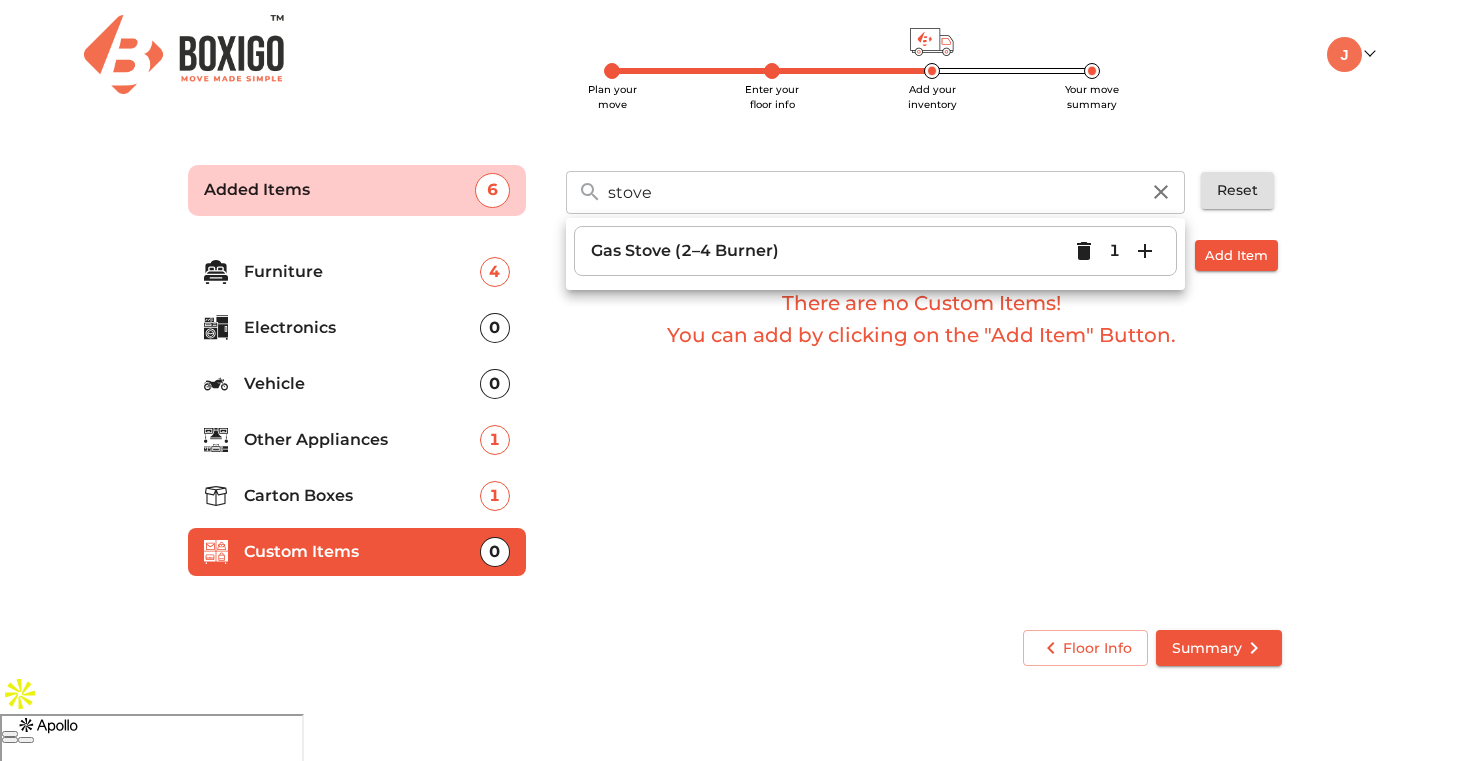click on "Summary" at bounding box center [1219, 648] 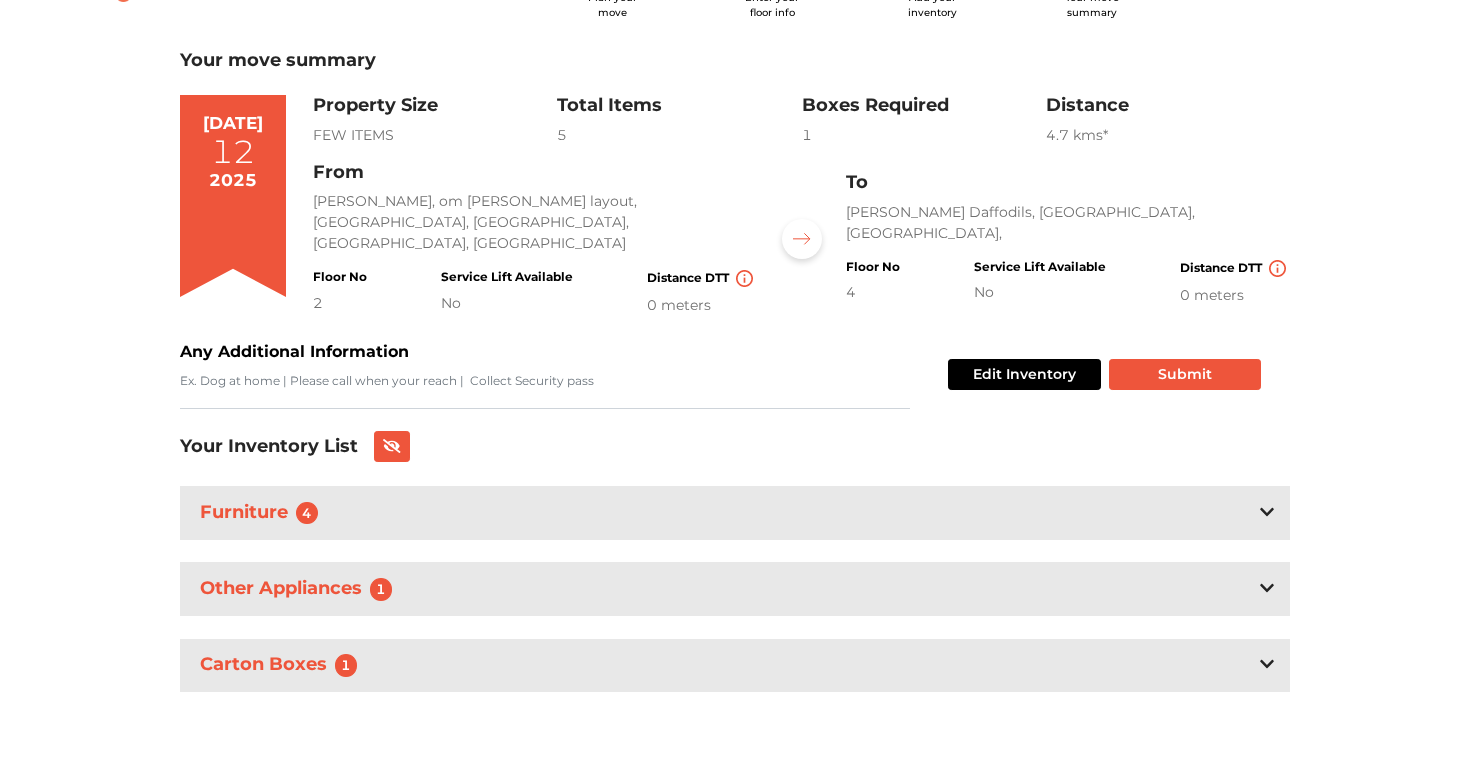 scroll, scrollTop: 78, scrollLeft: 0, axis: vertical 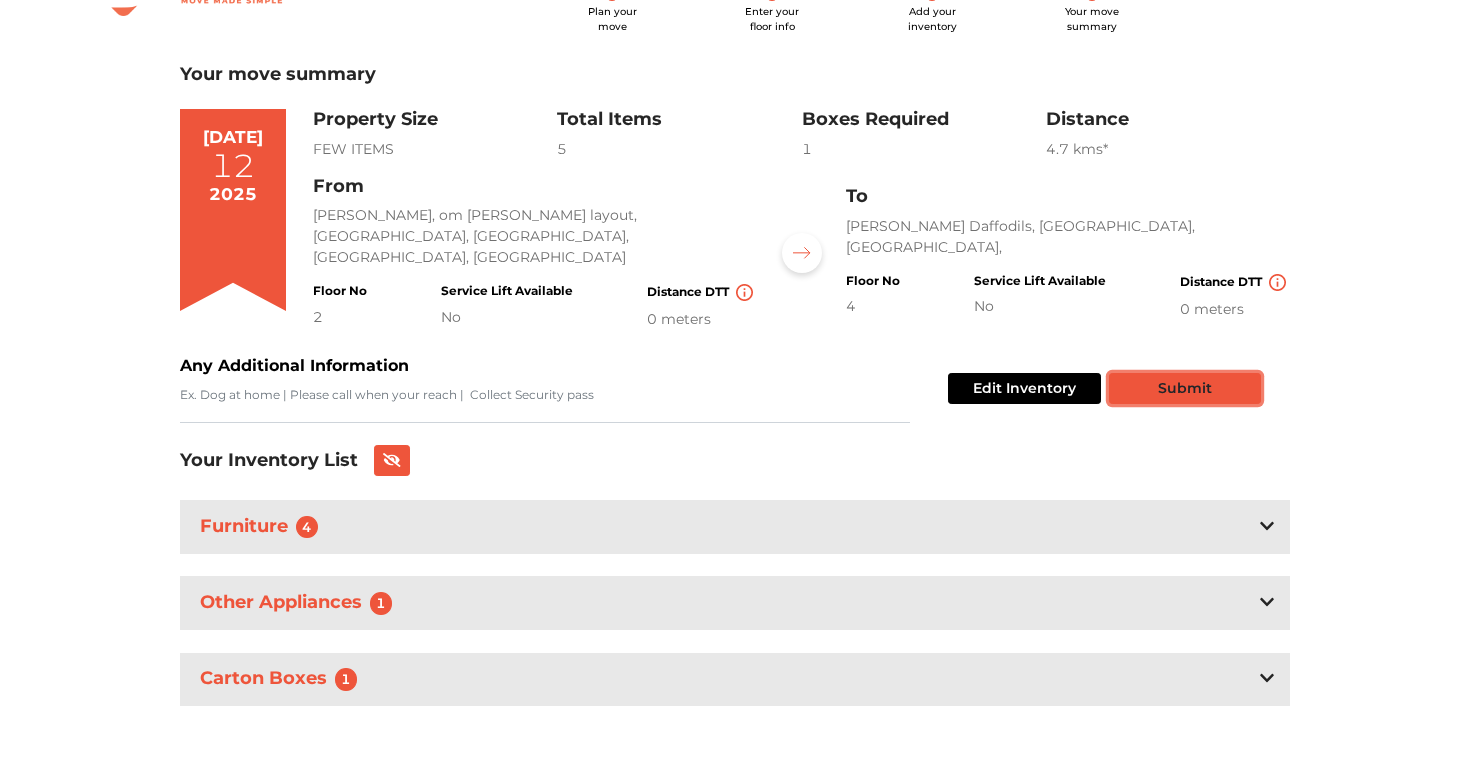 click on "Submit" at bounding box center [1185, 388] 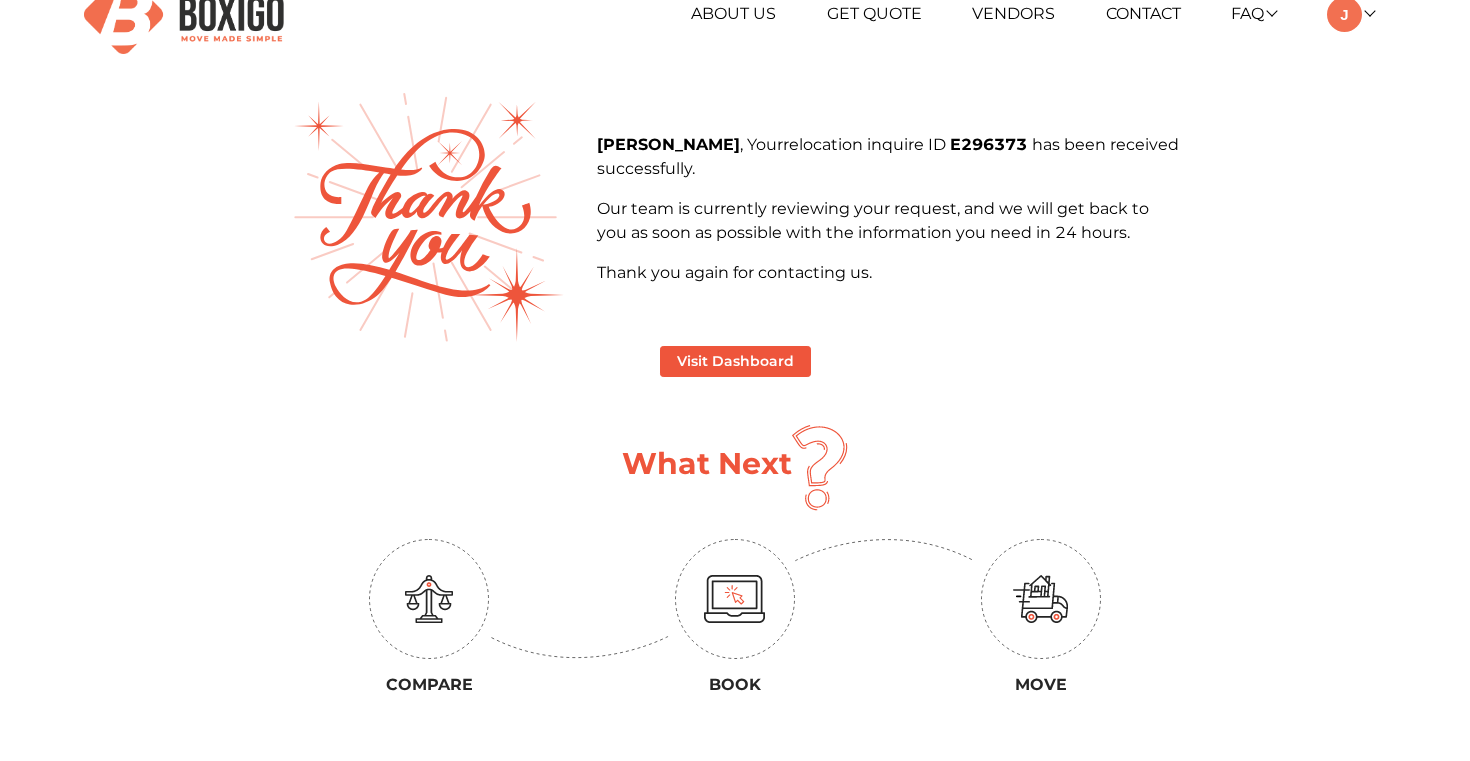 scroll, scrollTop: 0, scrollLeft: 0, axis: both 